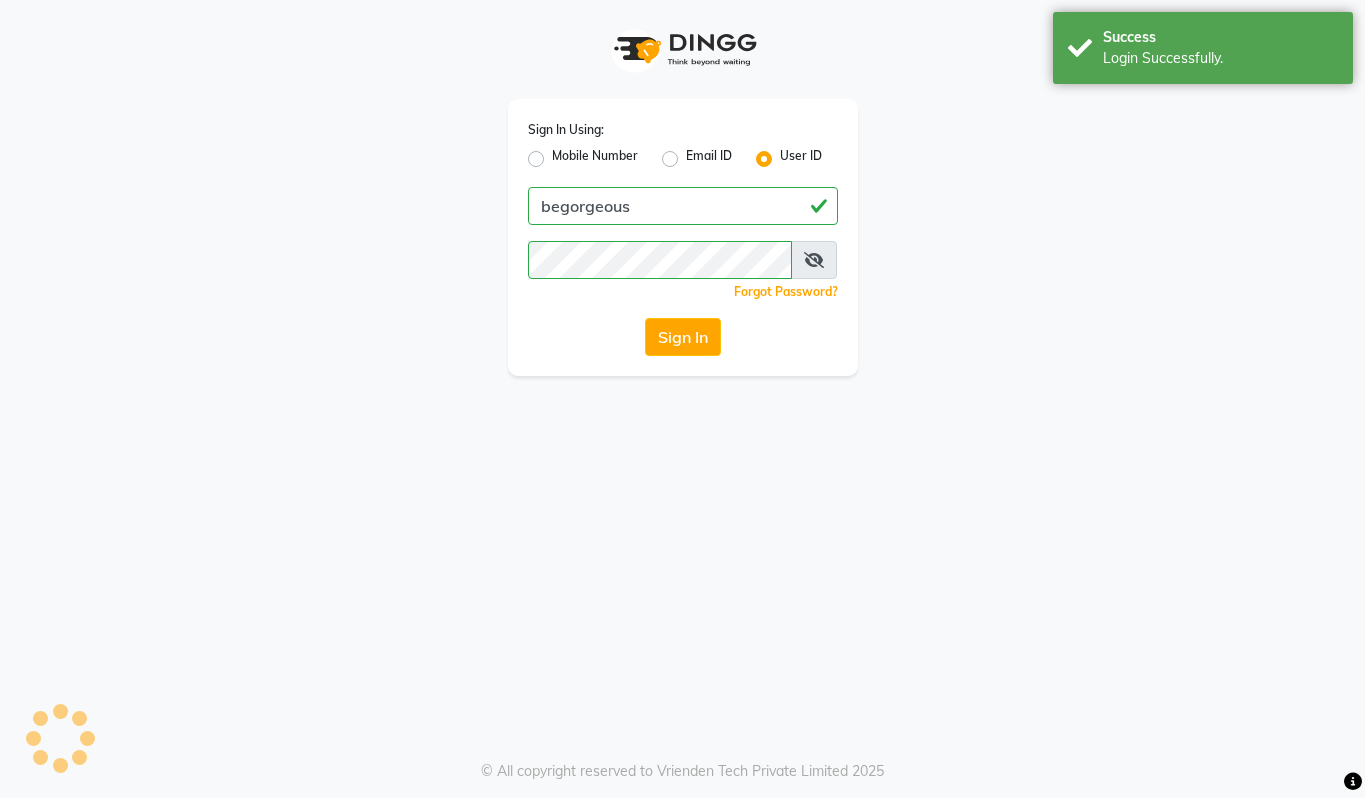 scroll, scrollTop: 0, scrollLeft: 0, axis: both 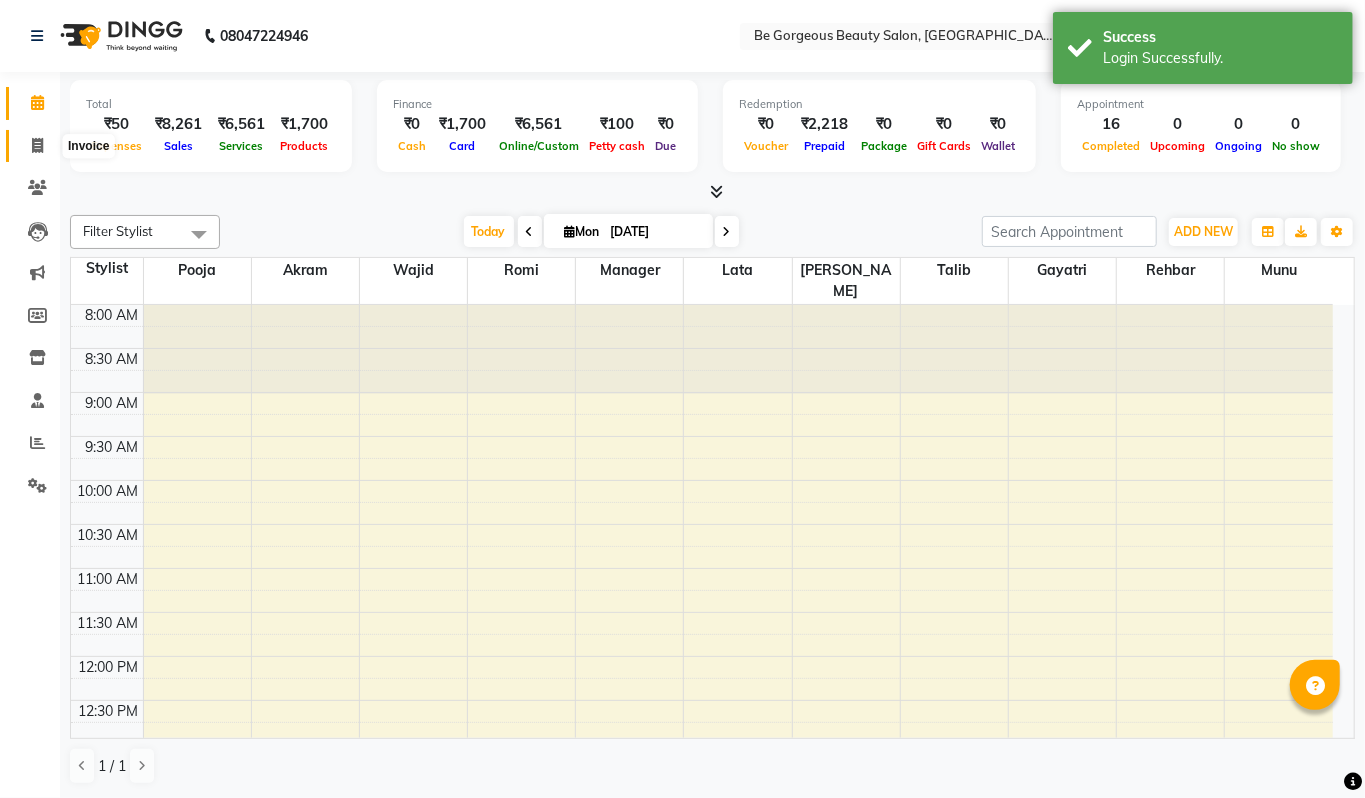 click 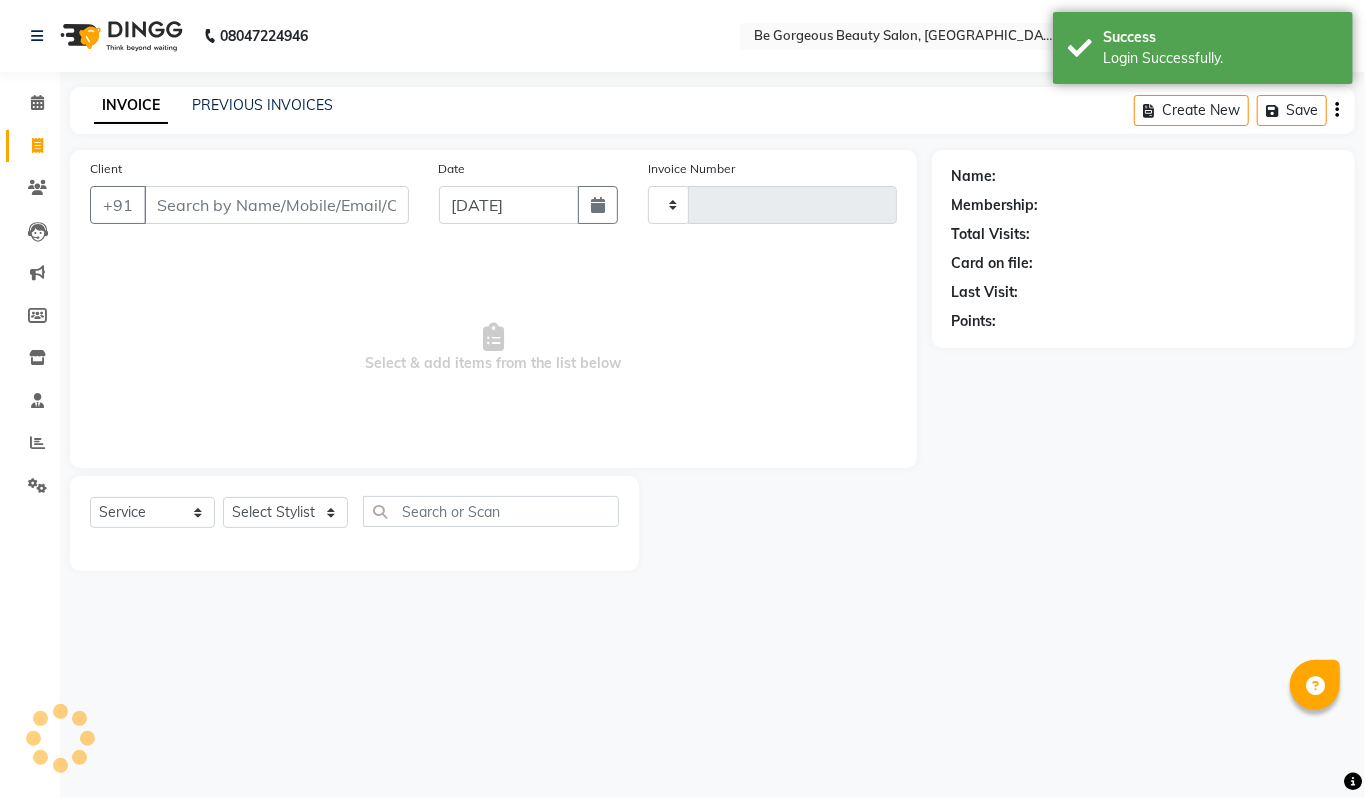 type on "2895" 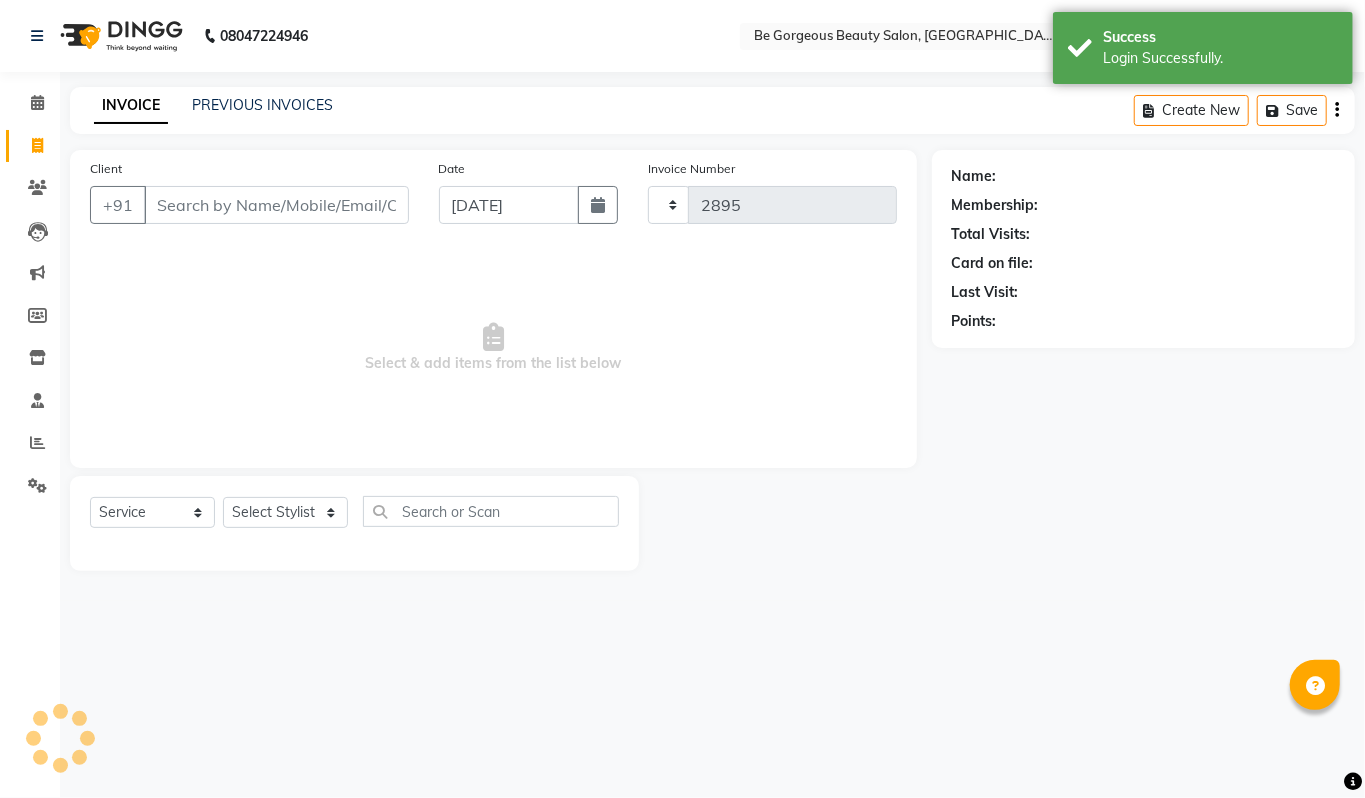 select on "5405" 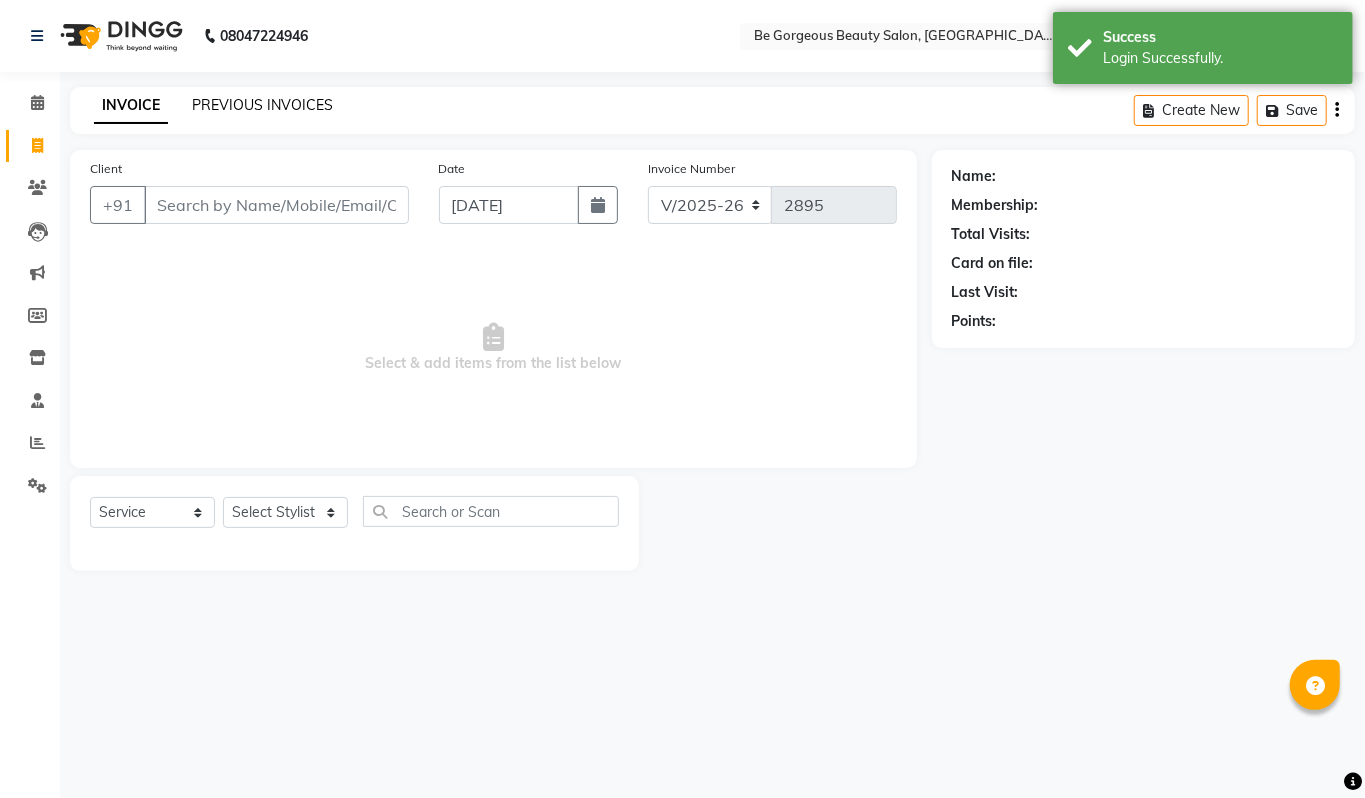 click on "PREVIOUS INVOICES" 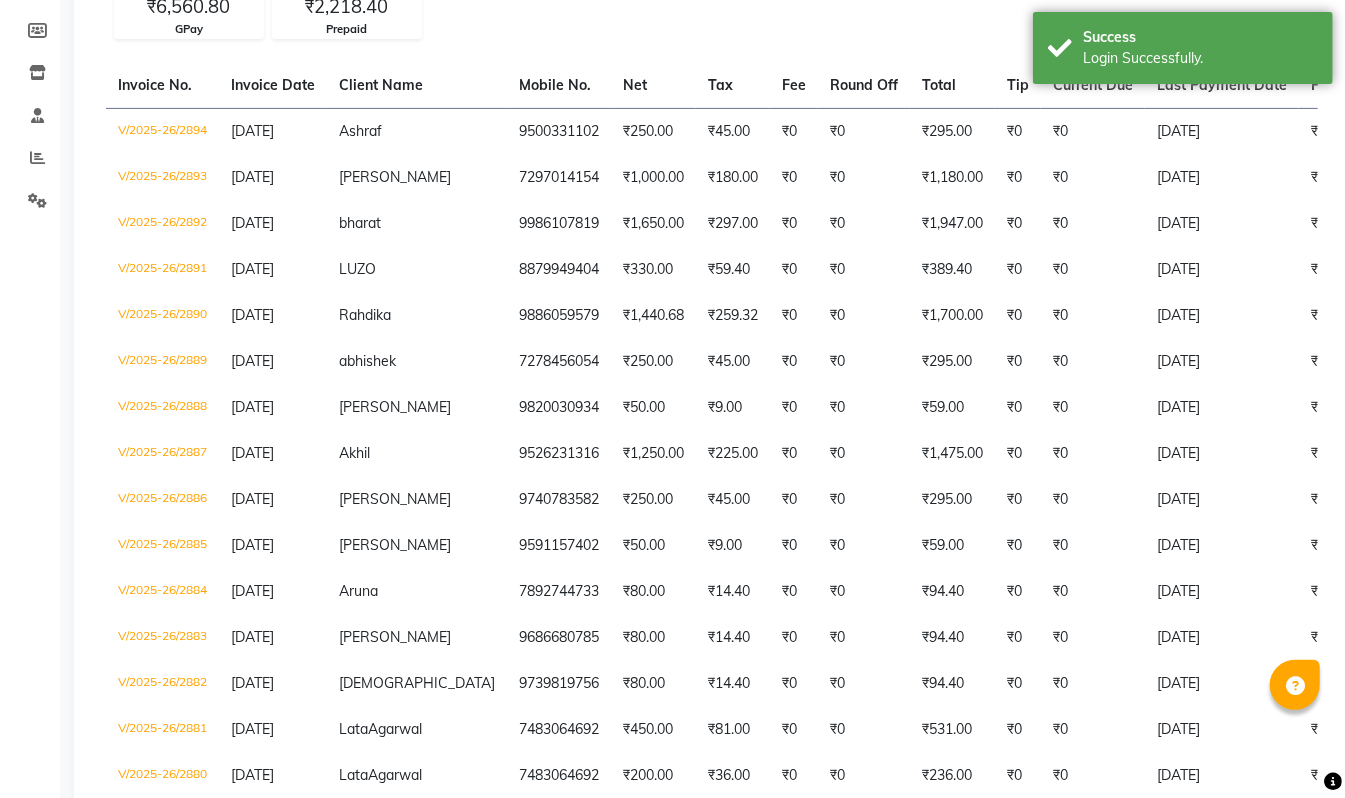 scroll, scrollTop: 290, scrollLeft: 0, axis: vertical 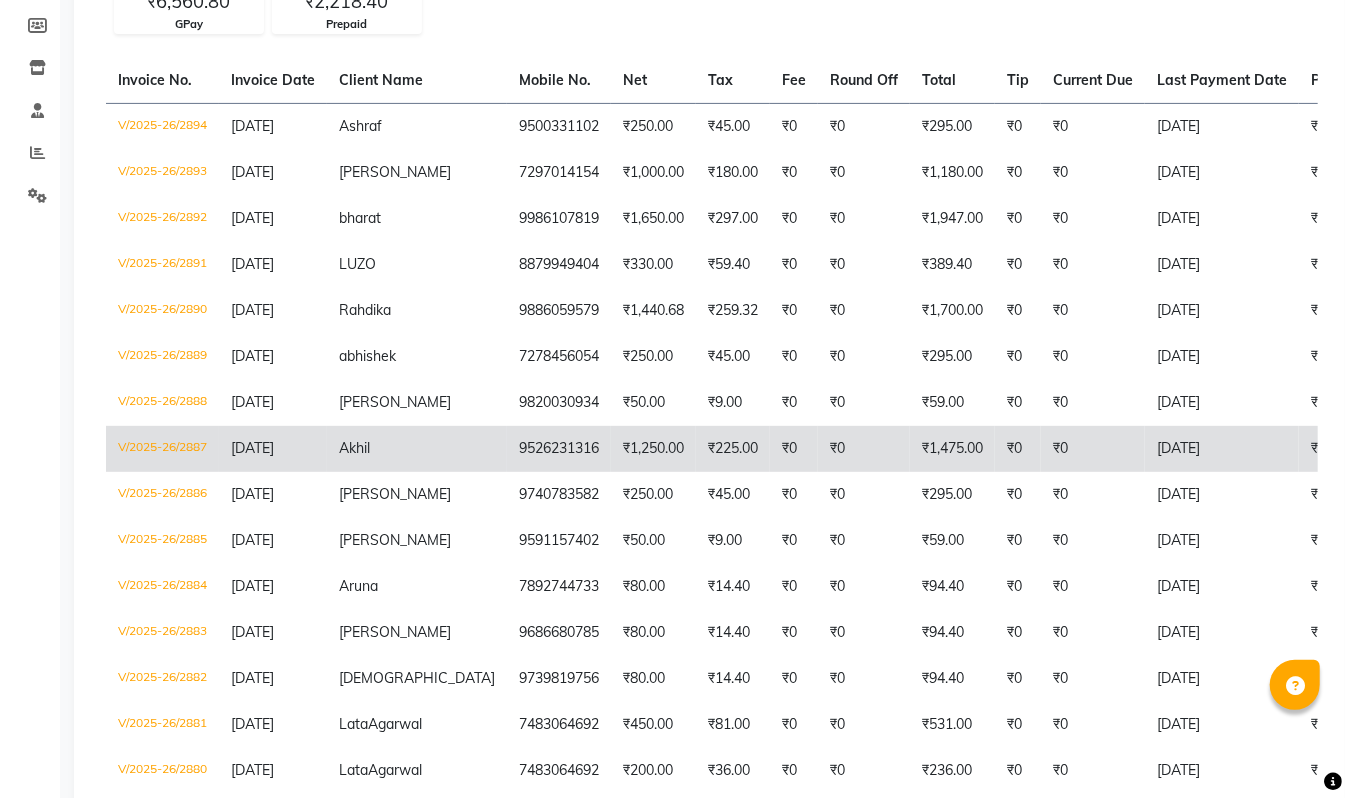 click on "₹0" 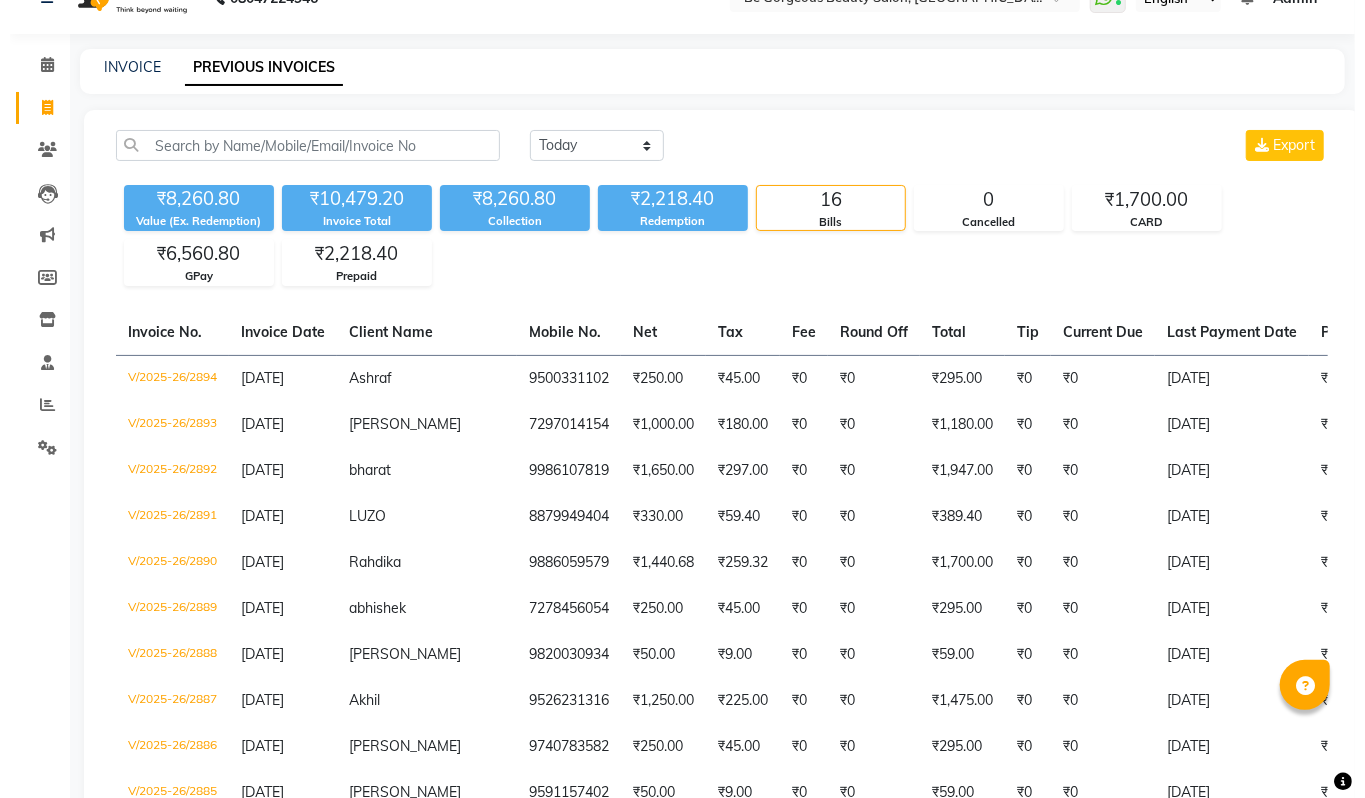 scroll, scrollTop: 0, scrollLeft: 0, axis: both 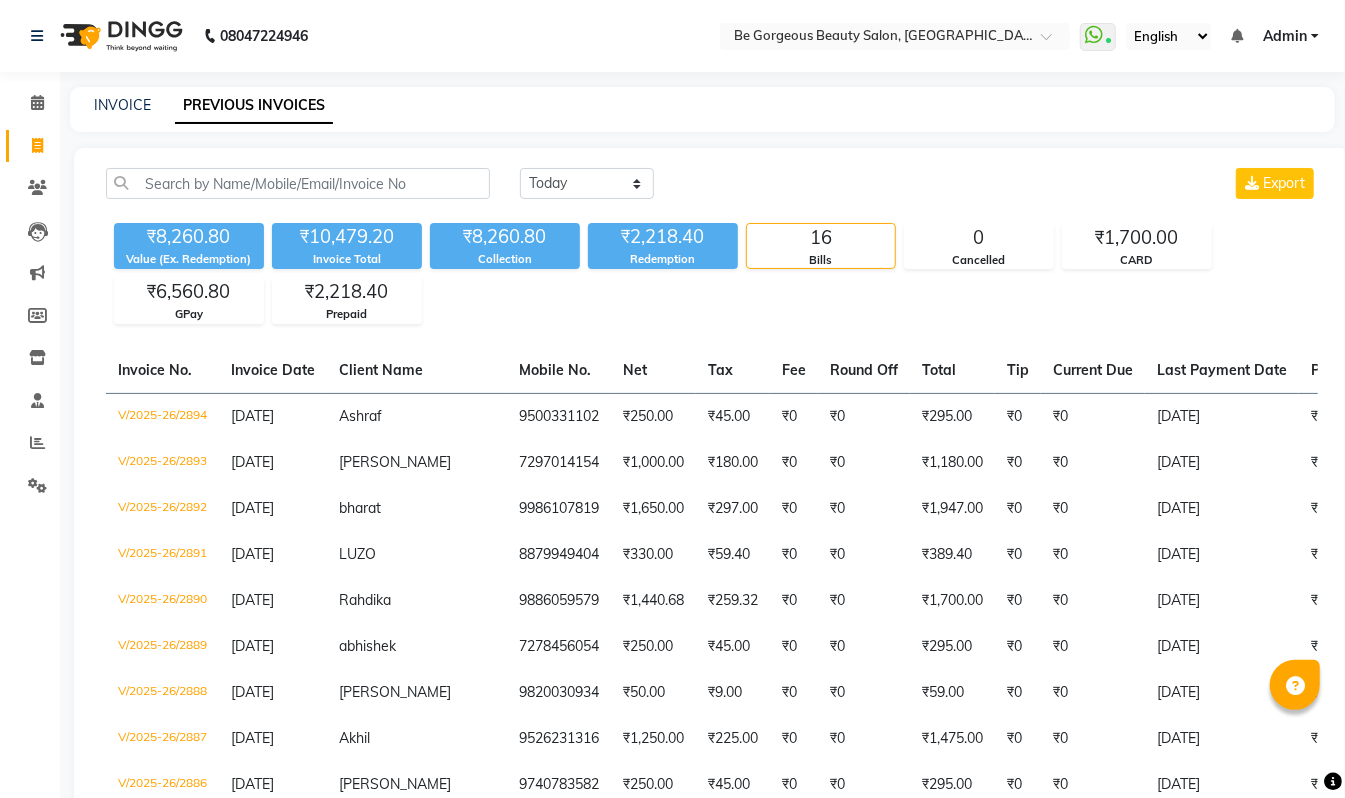 click on "Admin" at bounding box center [1285, 36] 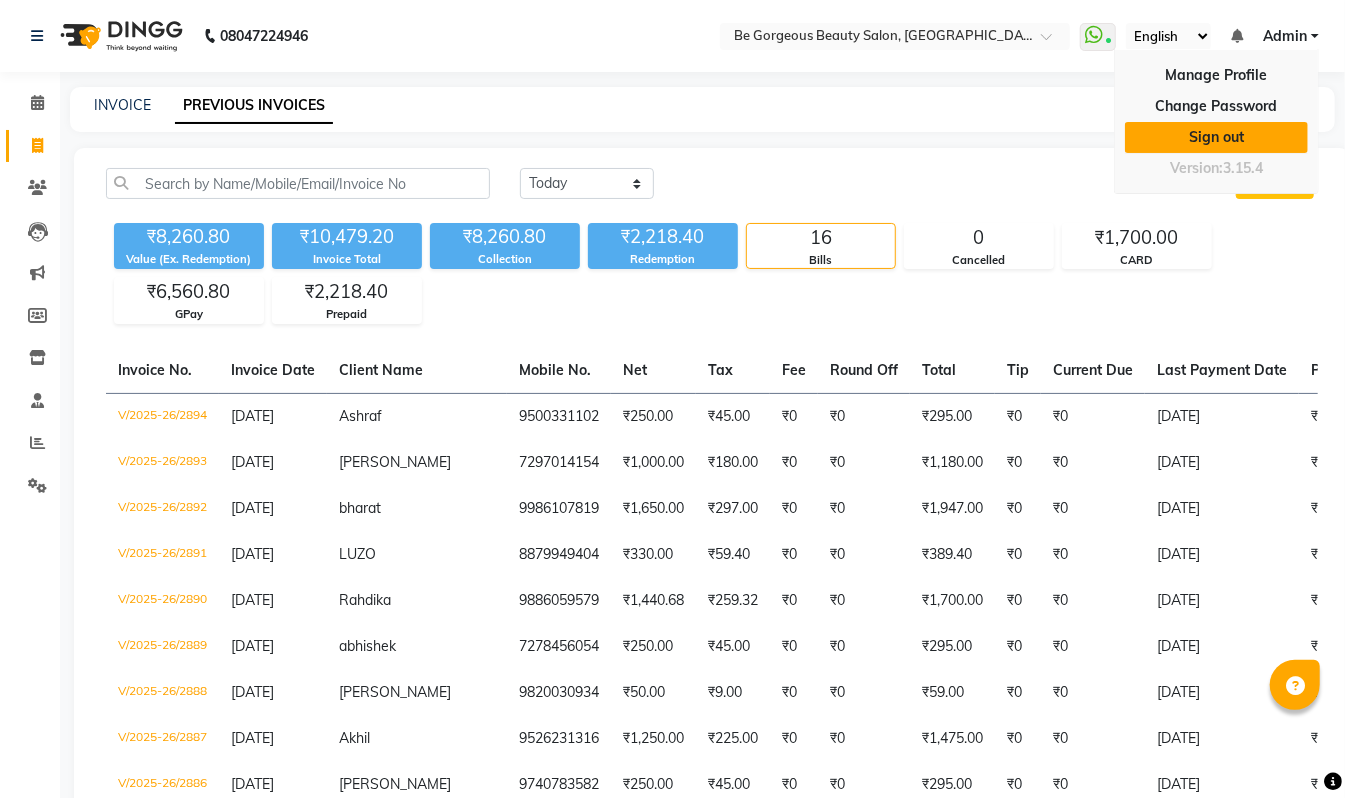 click on "Sign out" at bounding box center [1216, 137] 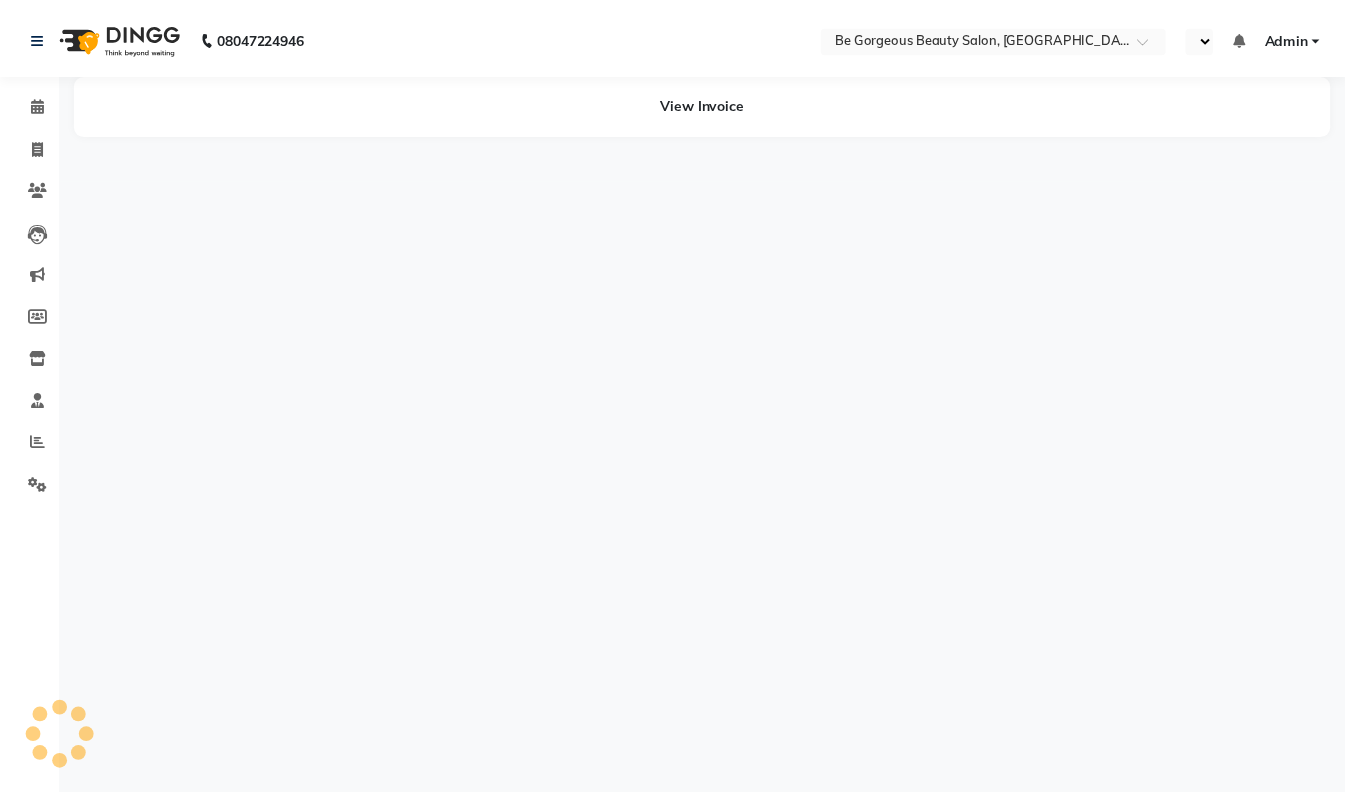 scroll, scrollTop: 0, scrollLeft: 0, axis: both 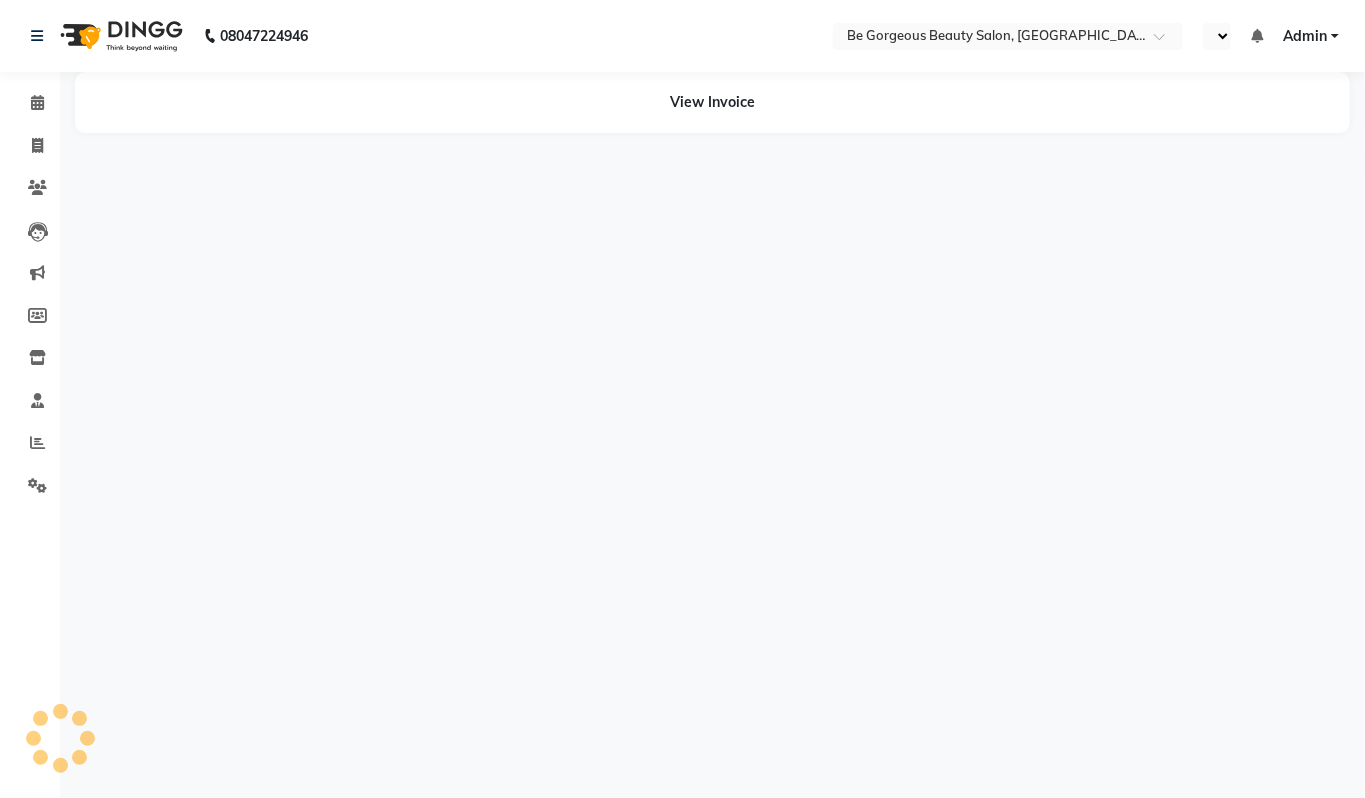 select on "en" 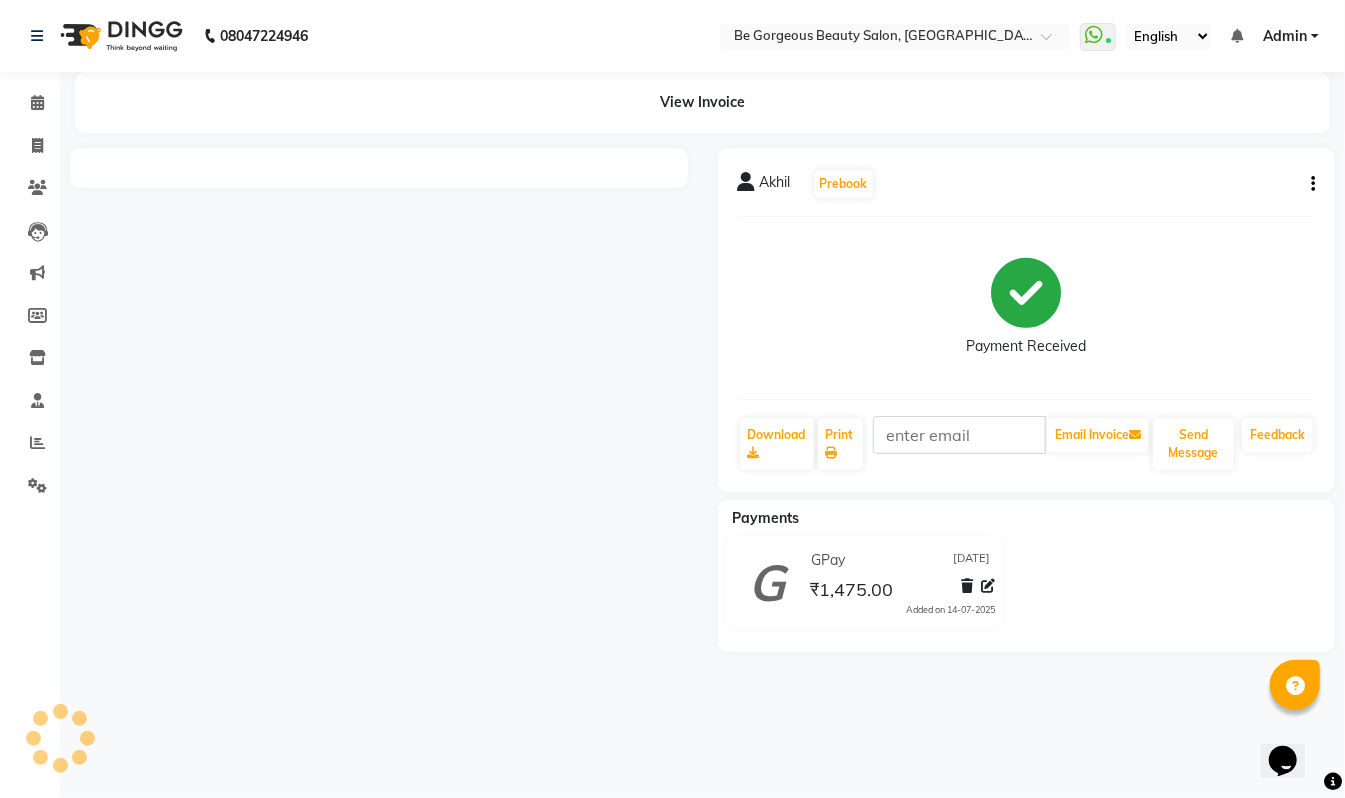 scroll, scrollTop: 0, scrollLeft: 0, axis: both 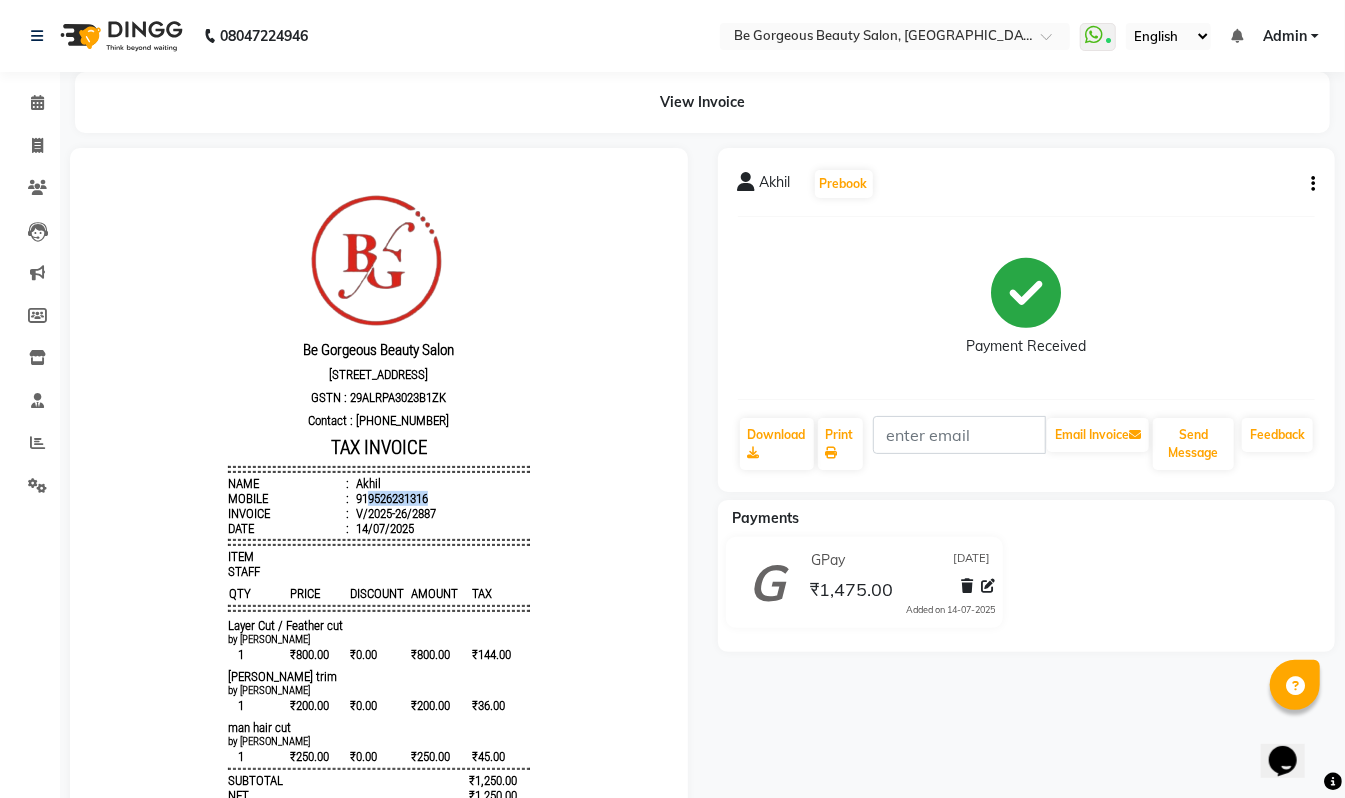 drag, startPoint x: 348, startPoint y: 511, endPoint x: 421, endPoint y: 505, distance: 73.24616 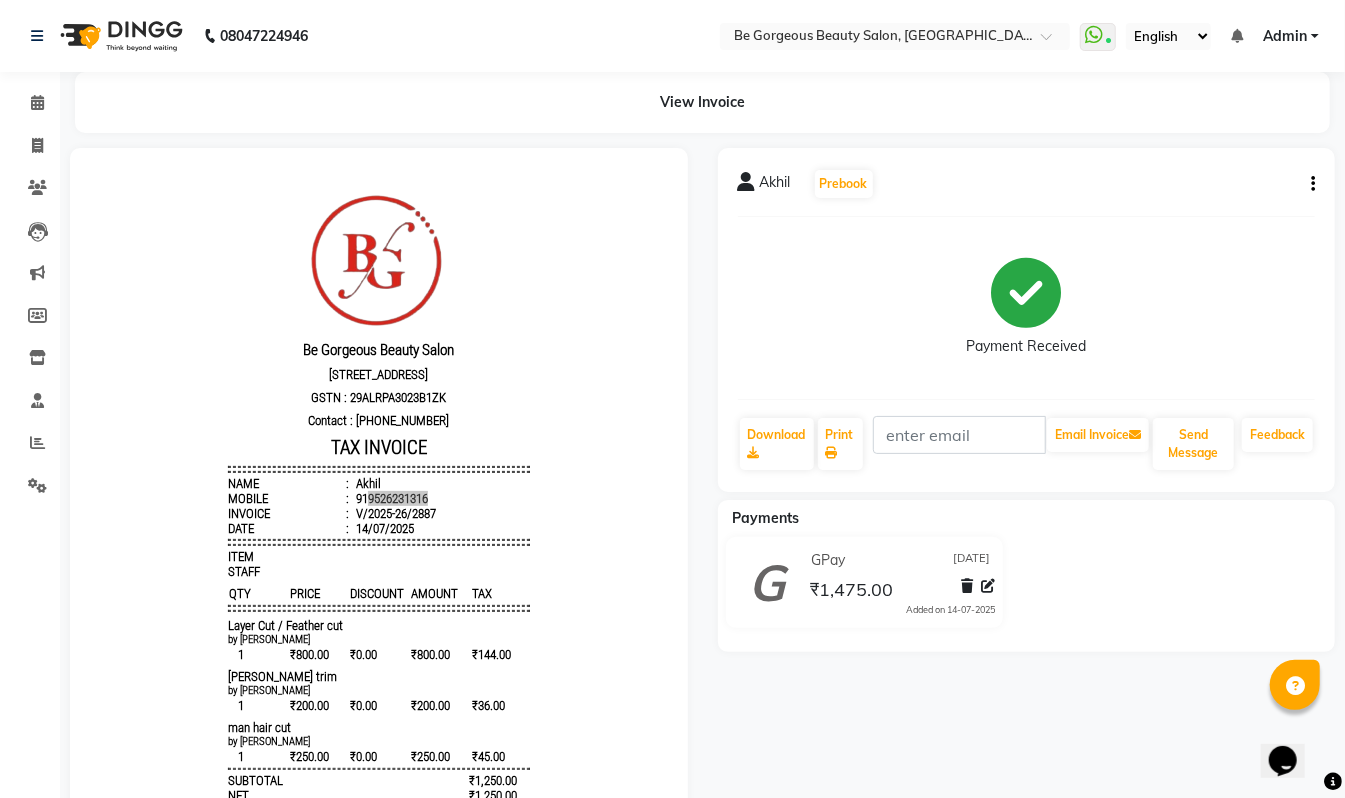 click 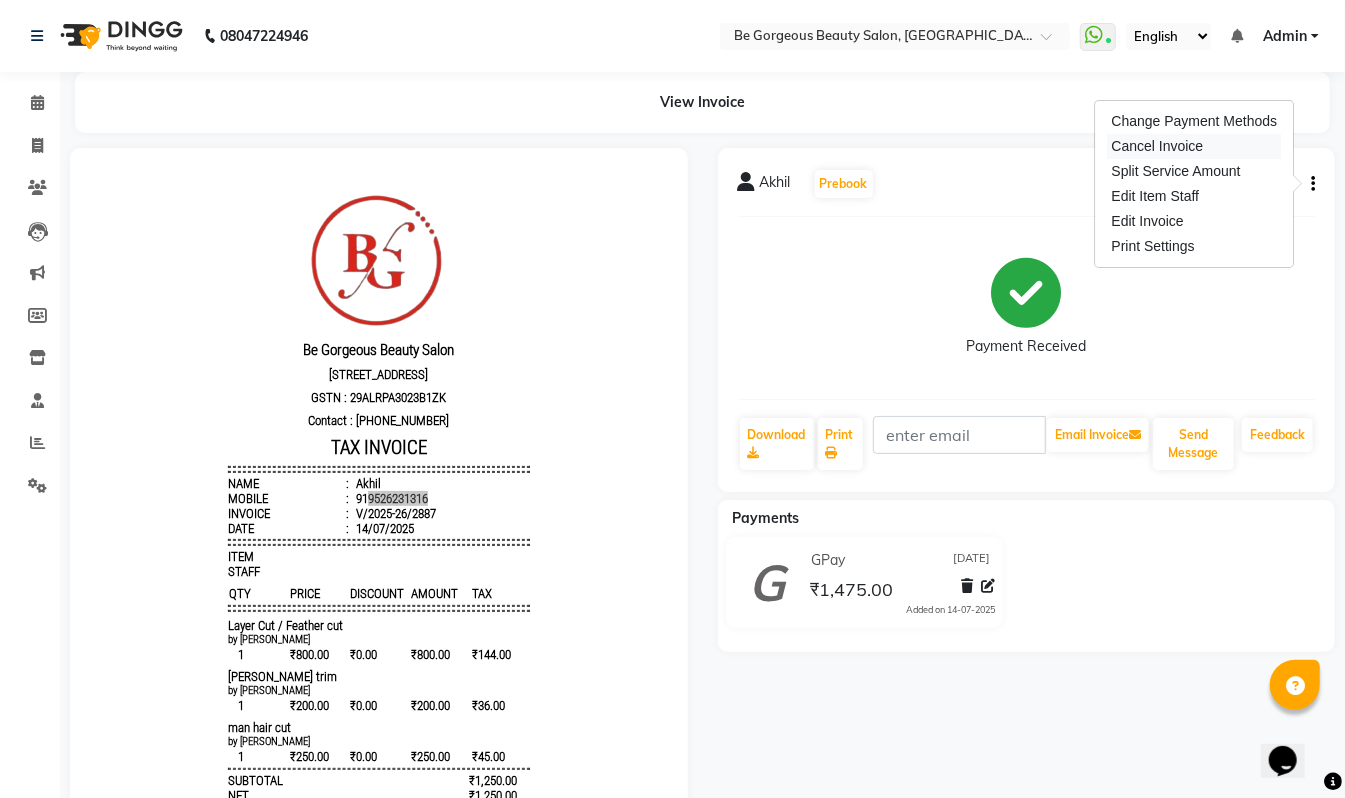 click on "Cancel Invoice" at bounding box center [1195, 146] 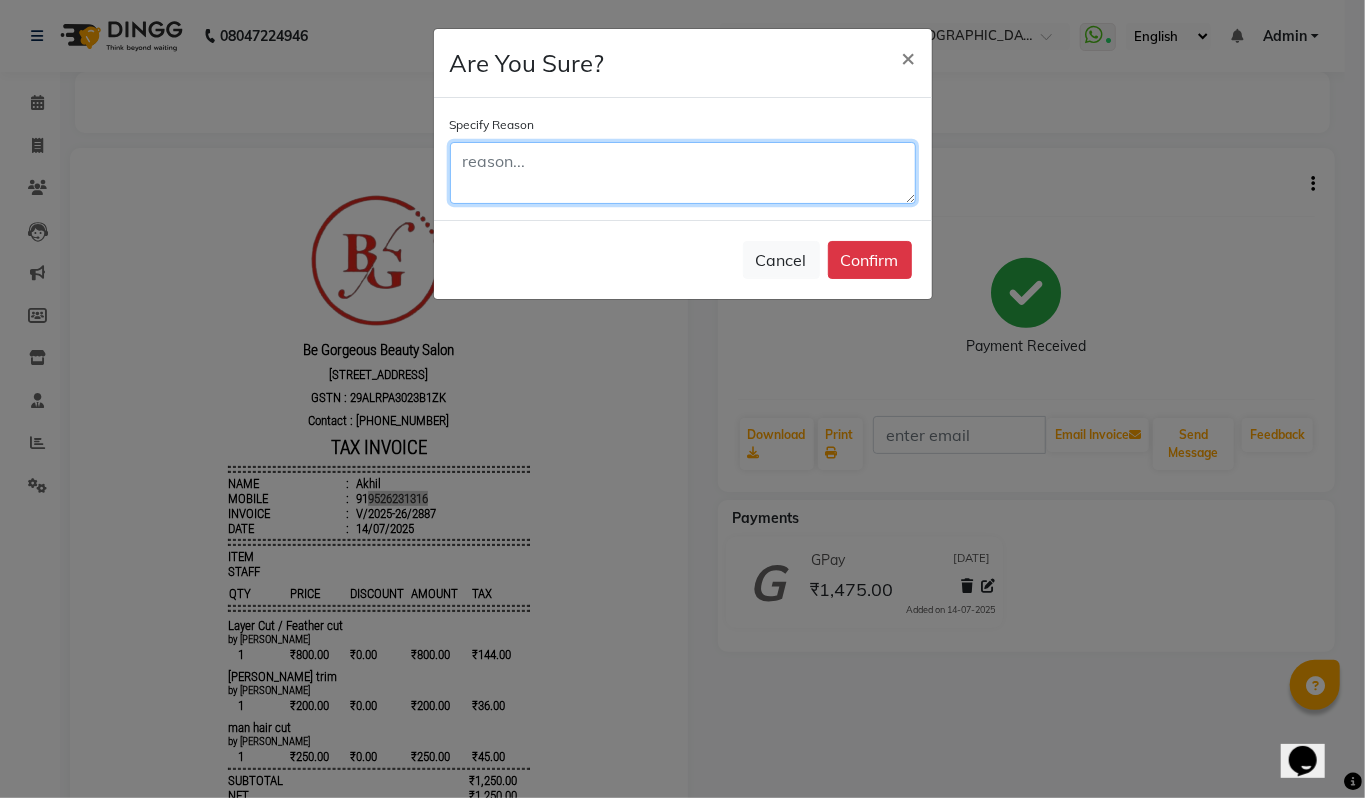 click 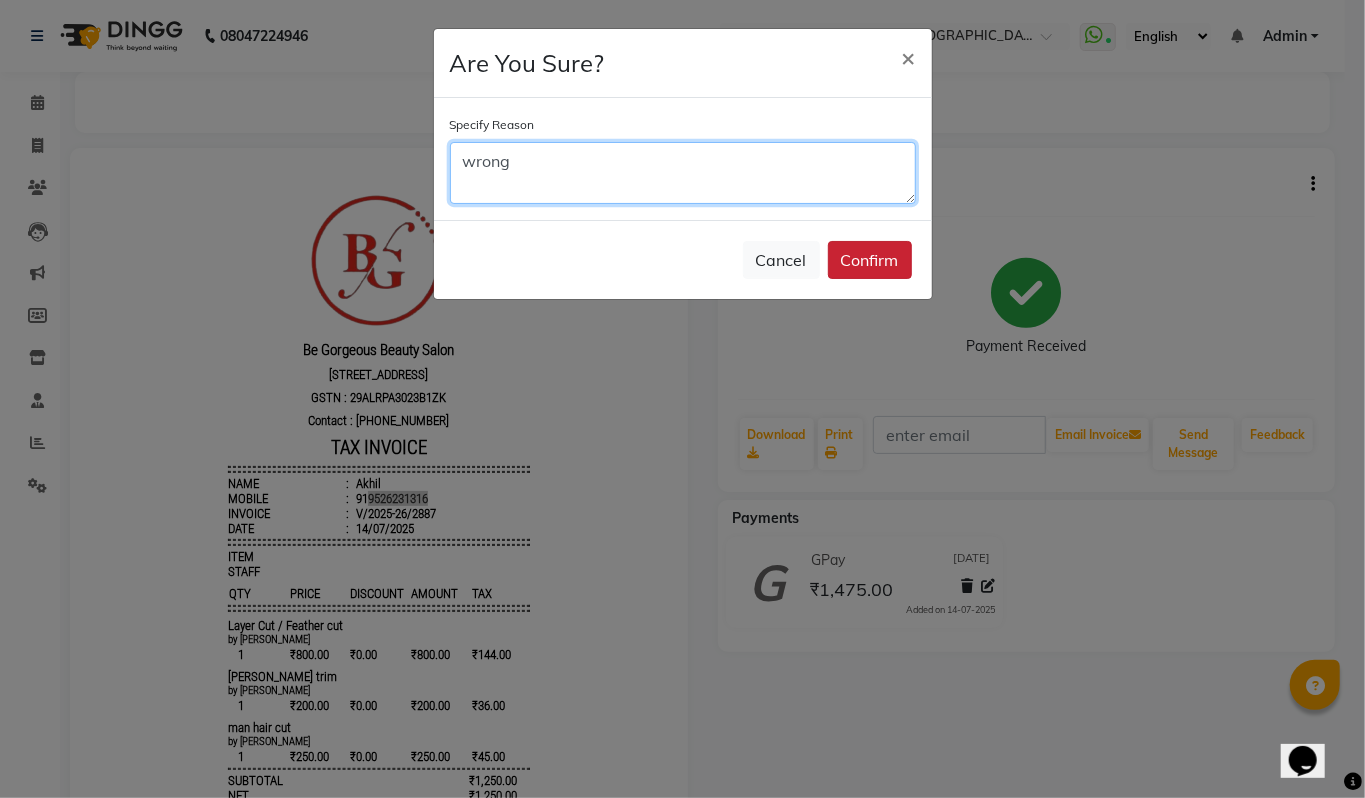 type on "wrong" 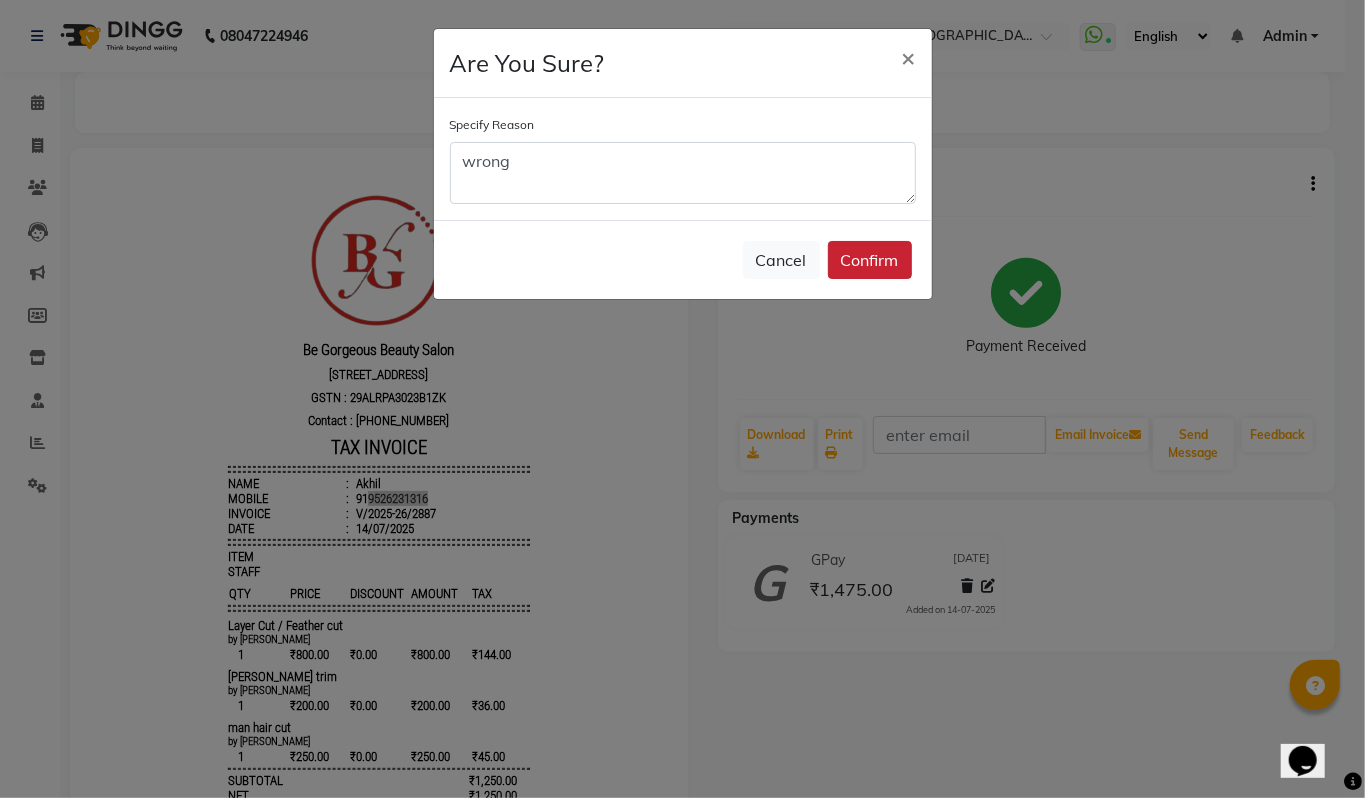 click on "Confirm" 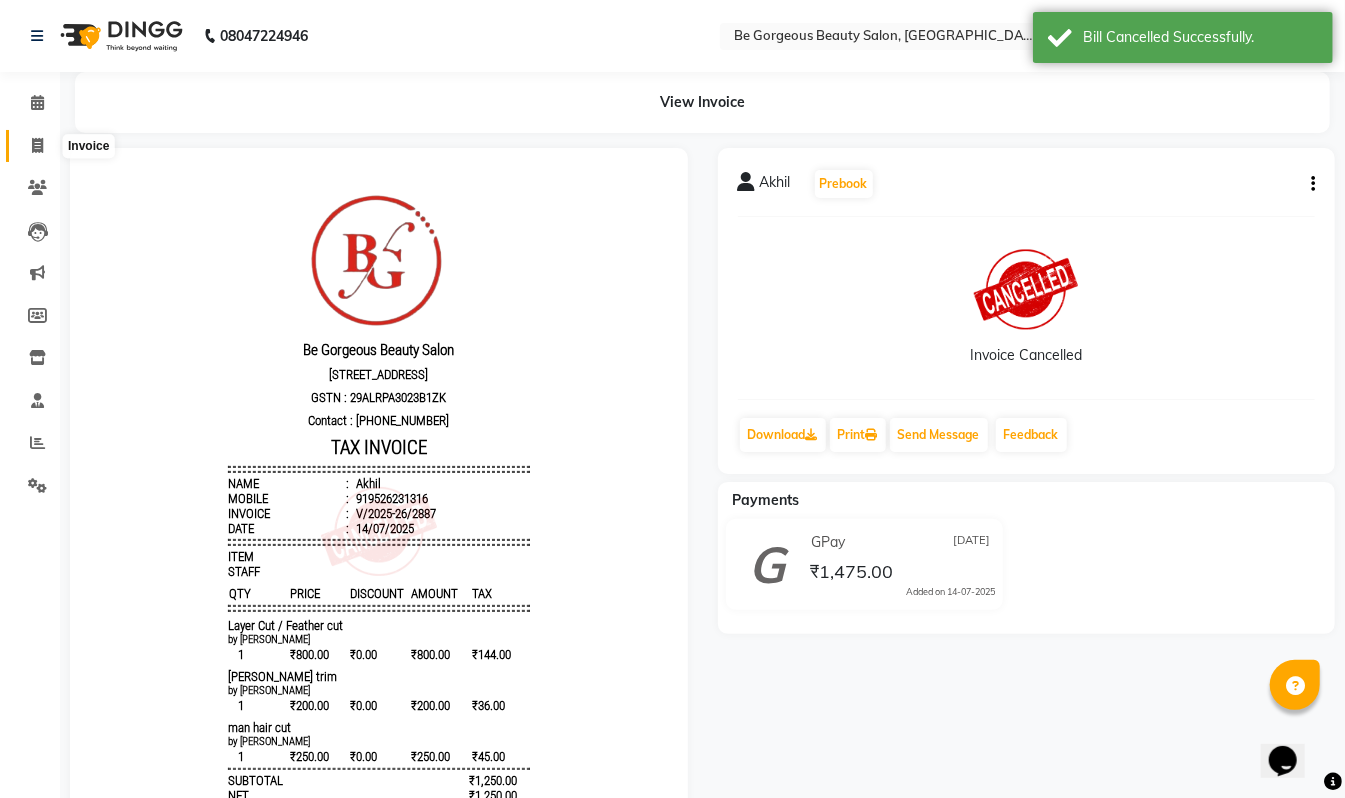 click 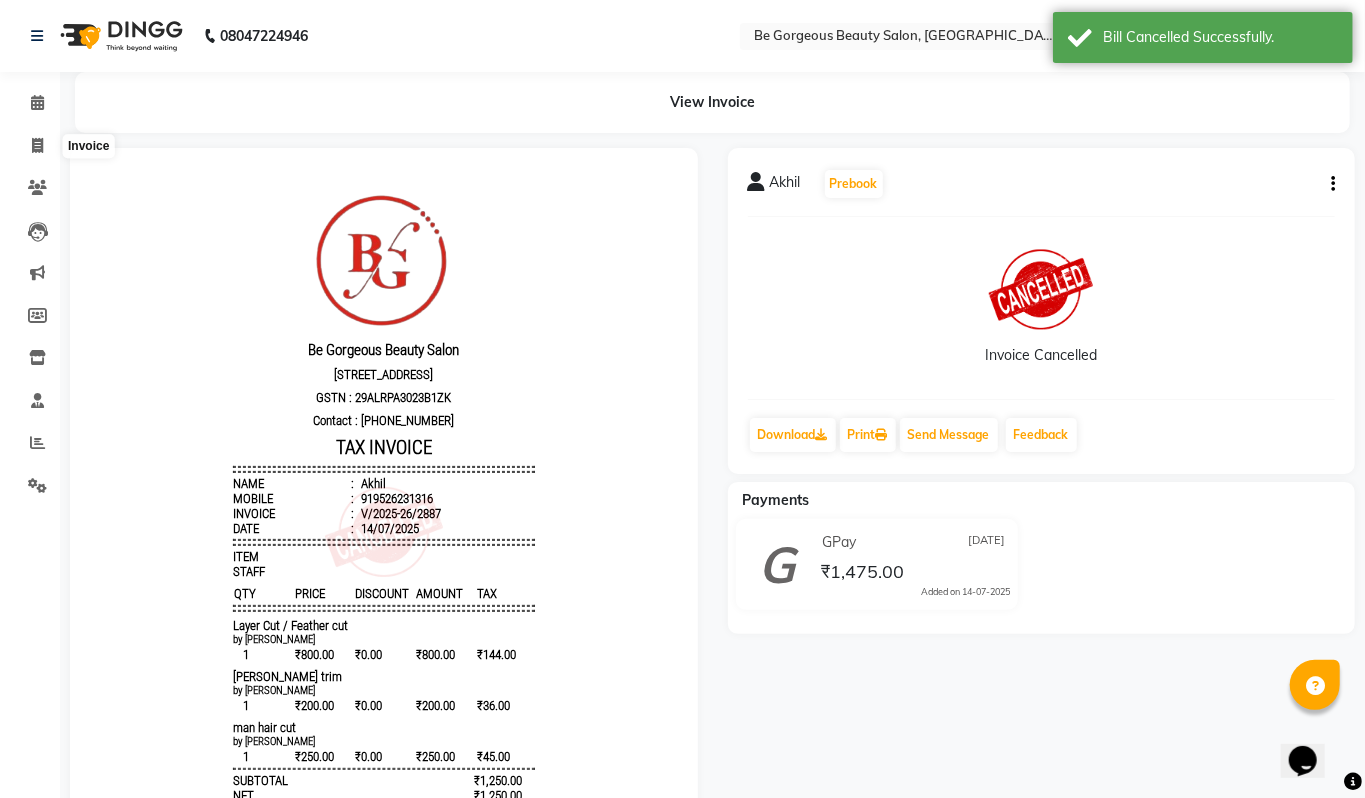 select on "5405" 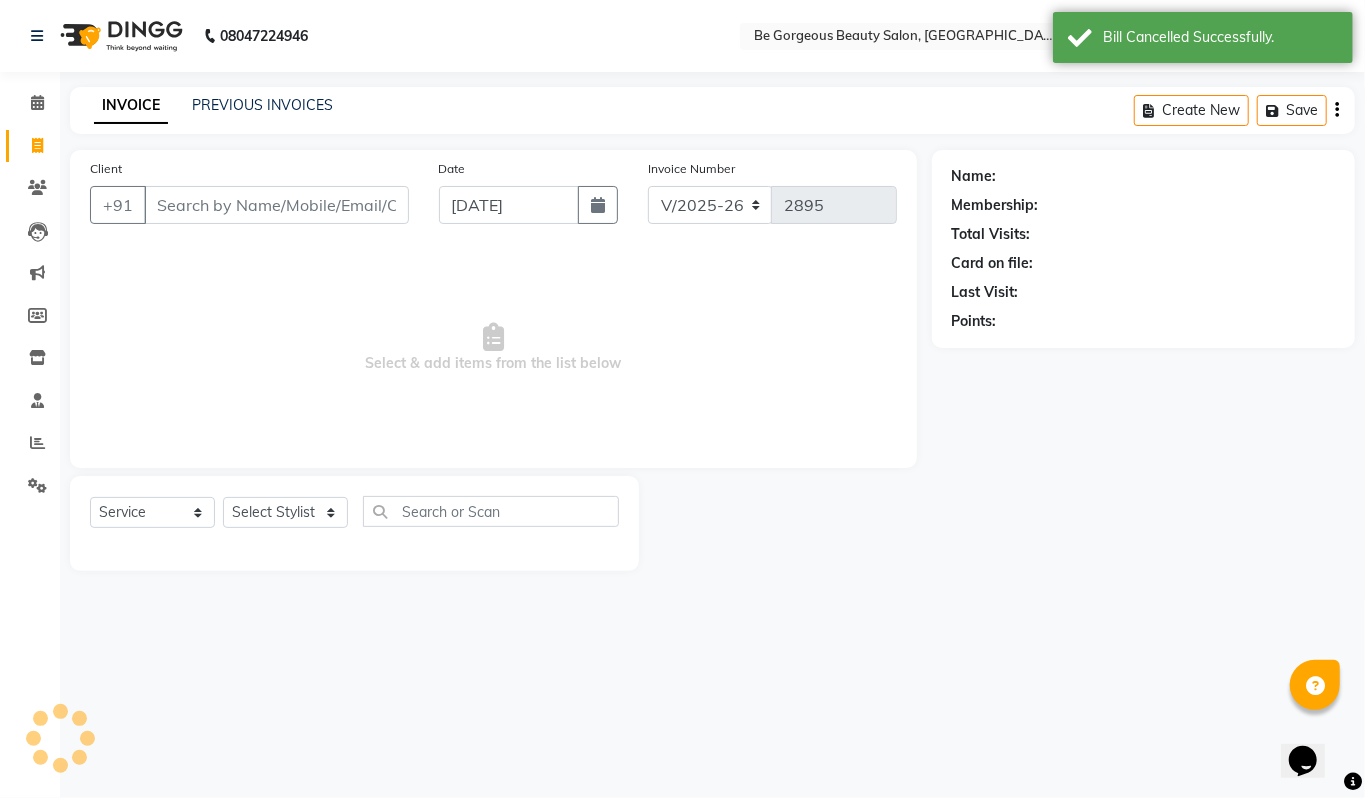 click on "Client" at bounding box center (276, 205) 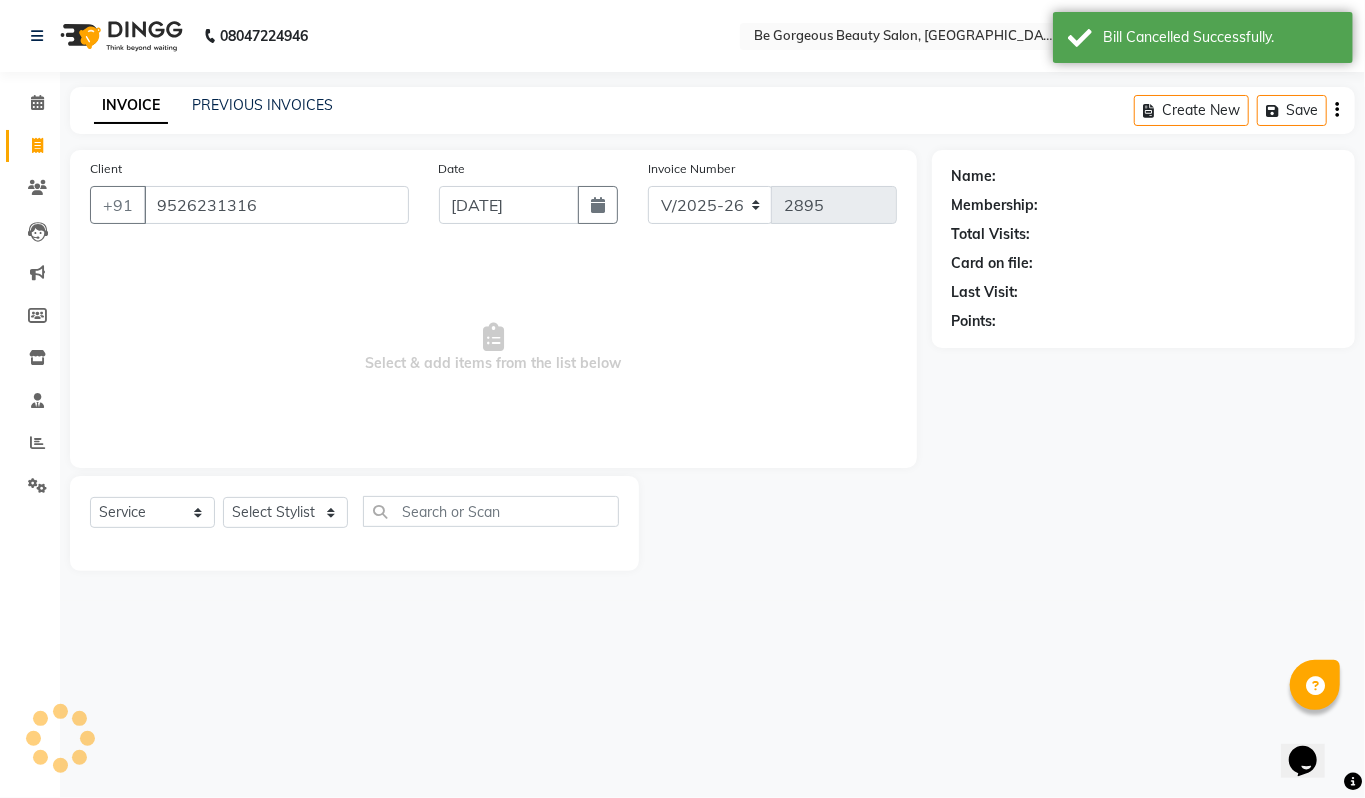 type on "9526231316" 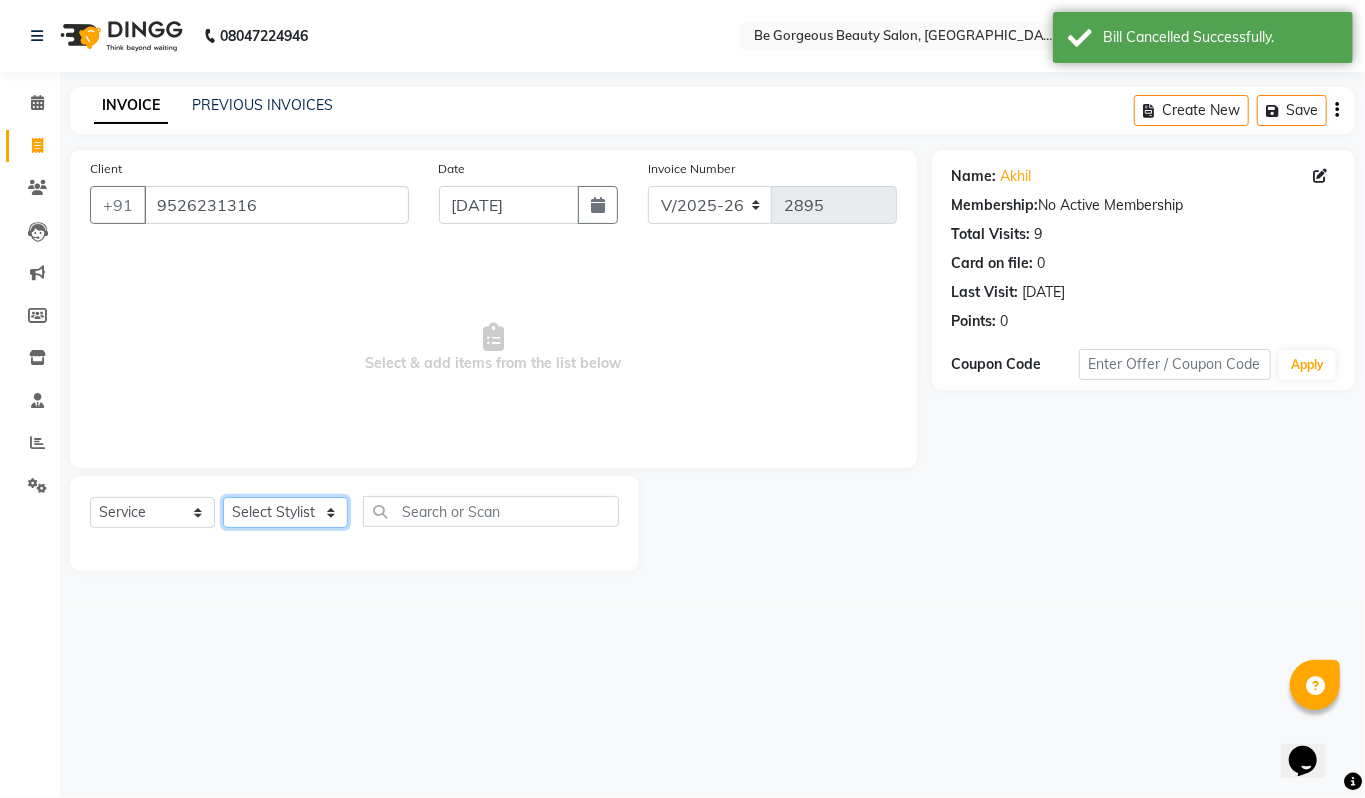 click on "Select Stylist [PERSON_NAME] lata Manager Munu [PERSON_NAME] [PERSON_NAME] [PERSON_NAME]" 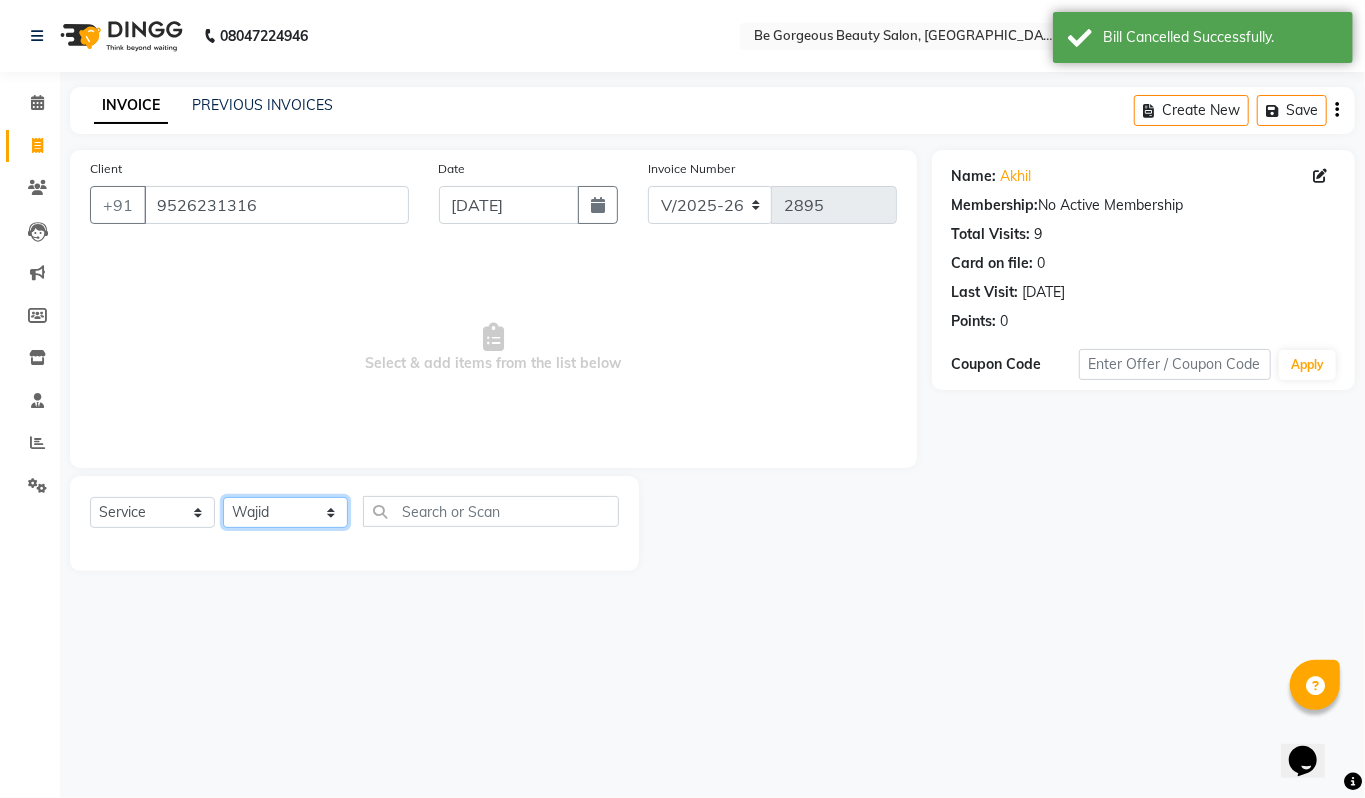 click on "Select Stylist [PERSON_NAME] lata Manager Munu [PERSON_NAME] [PERSON_NAME] [PERSON_NAME]" 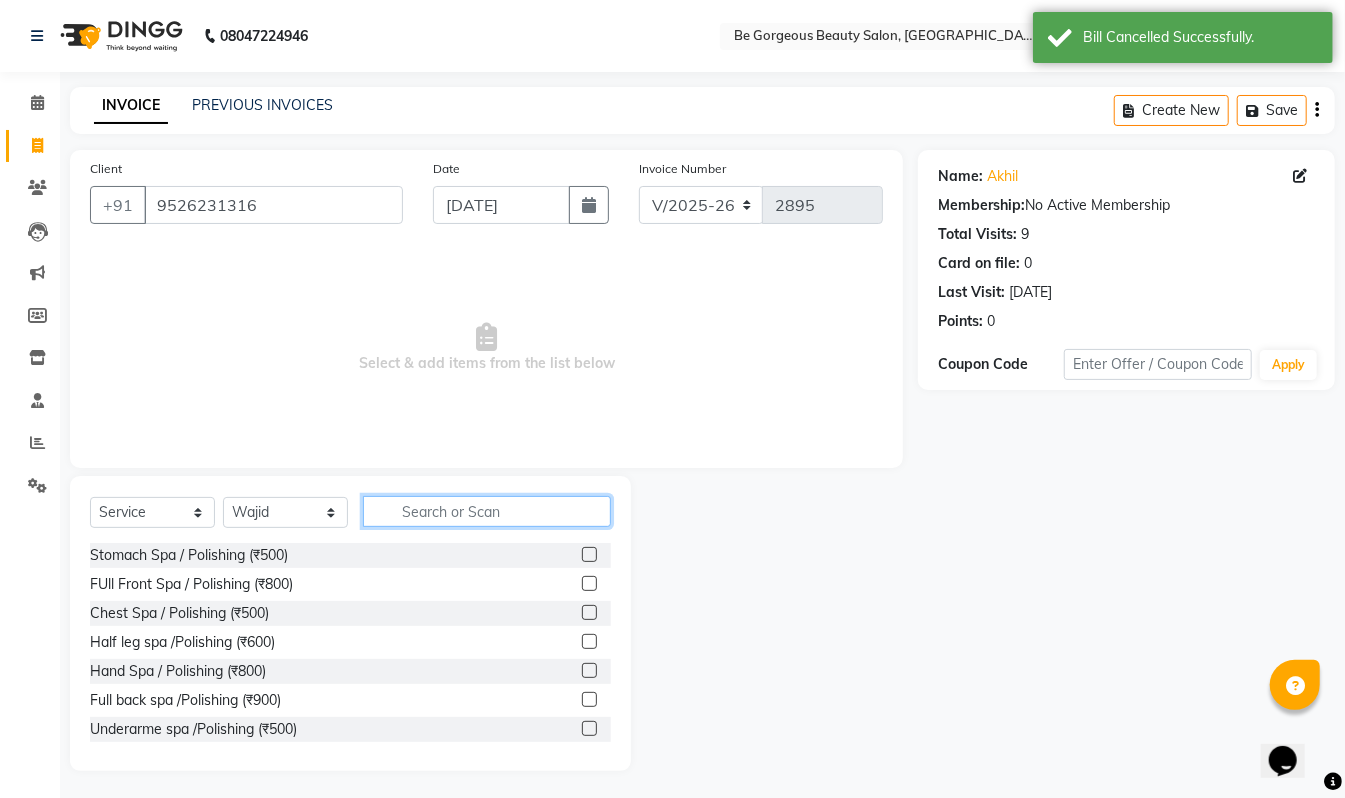 click 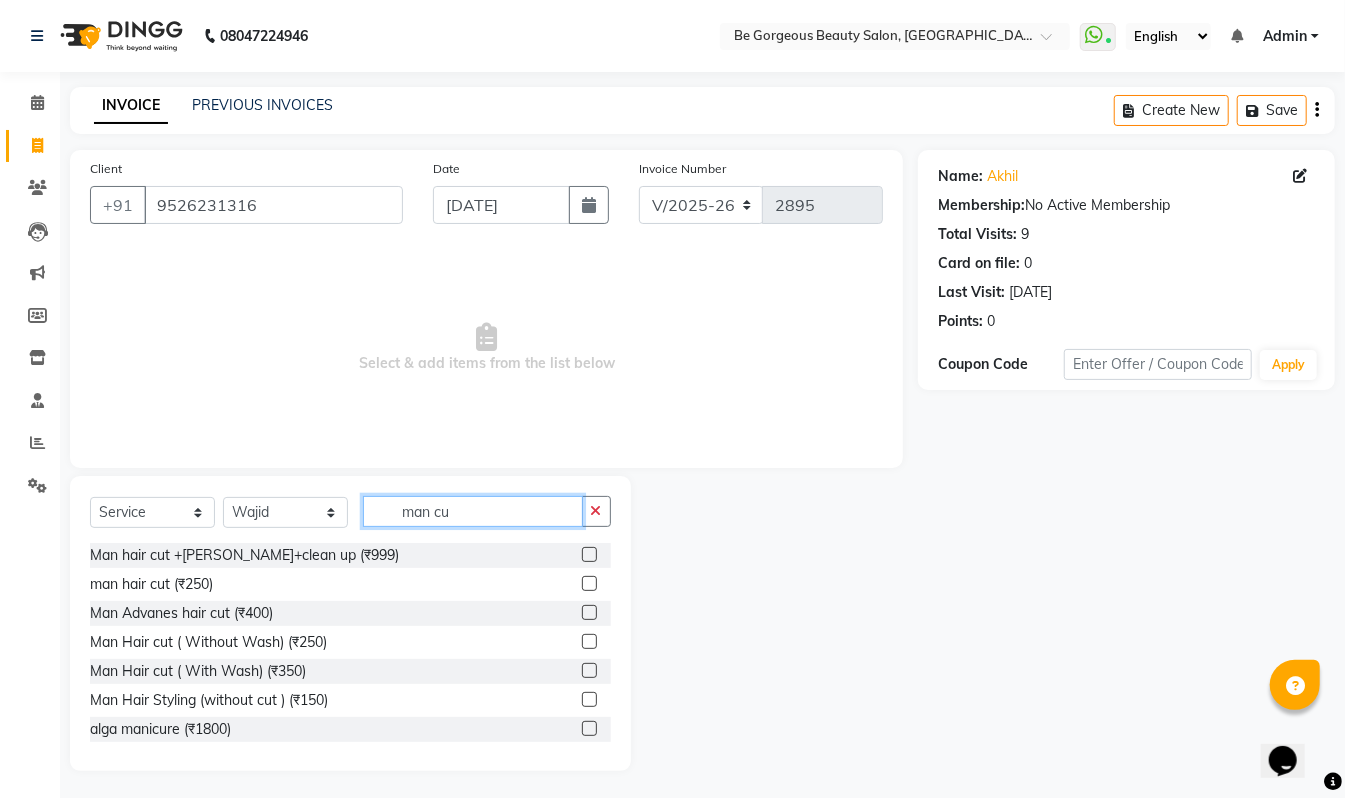type on "man cu" 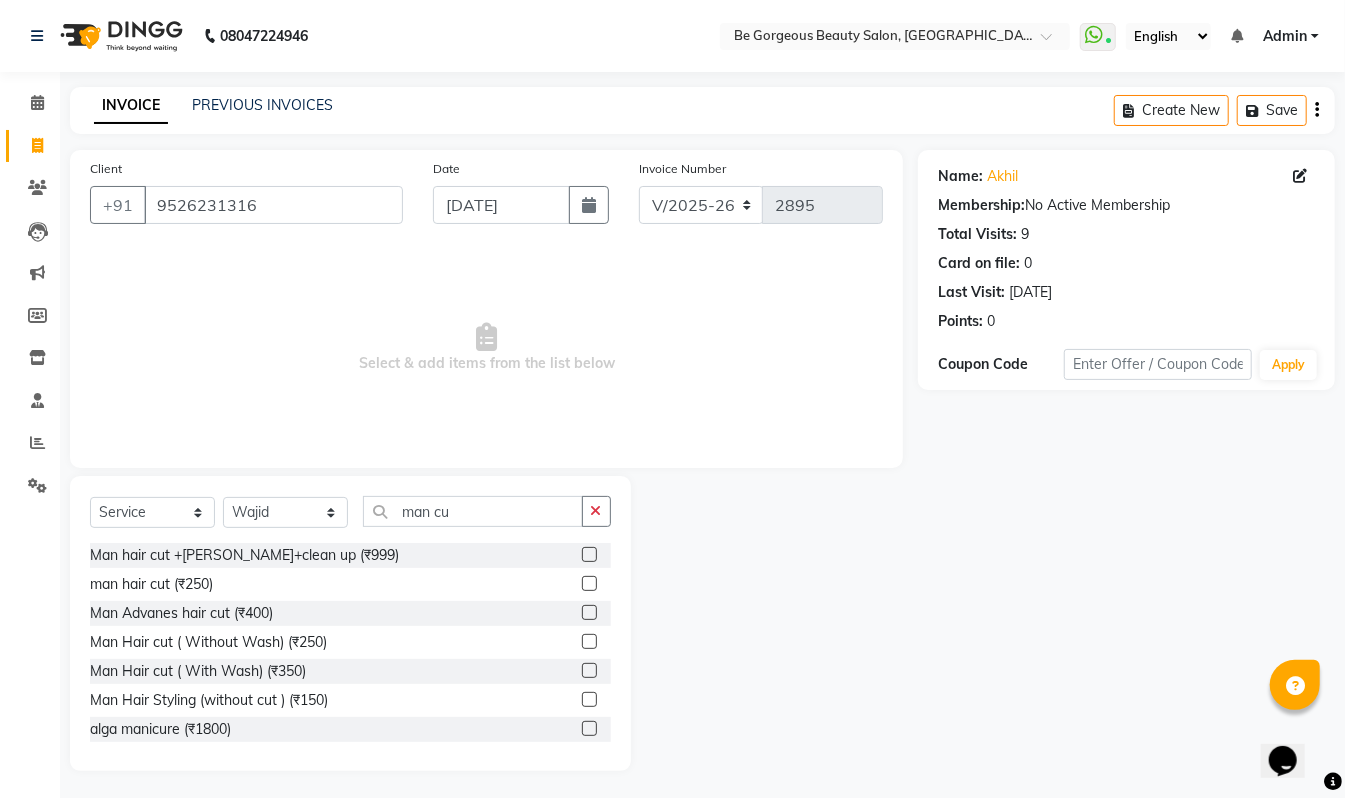 click 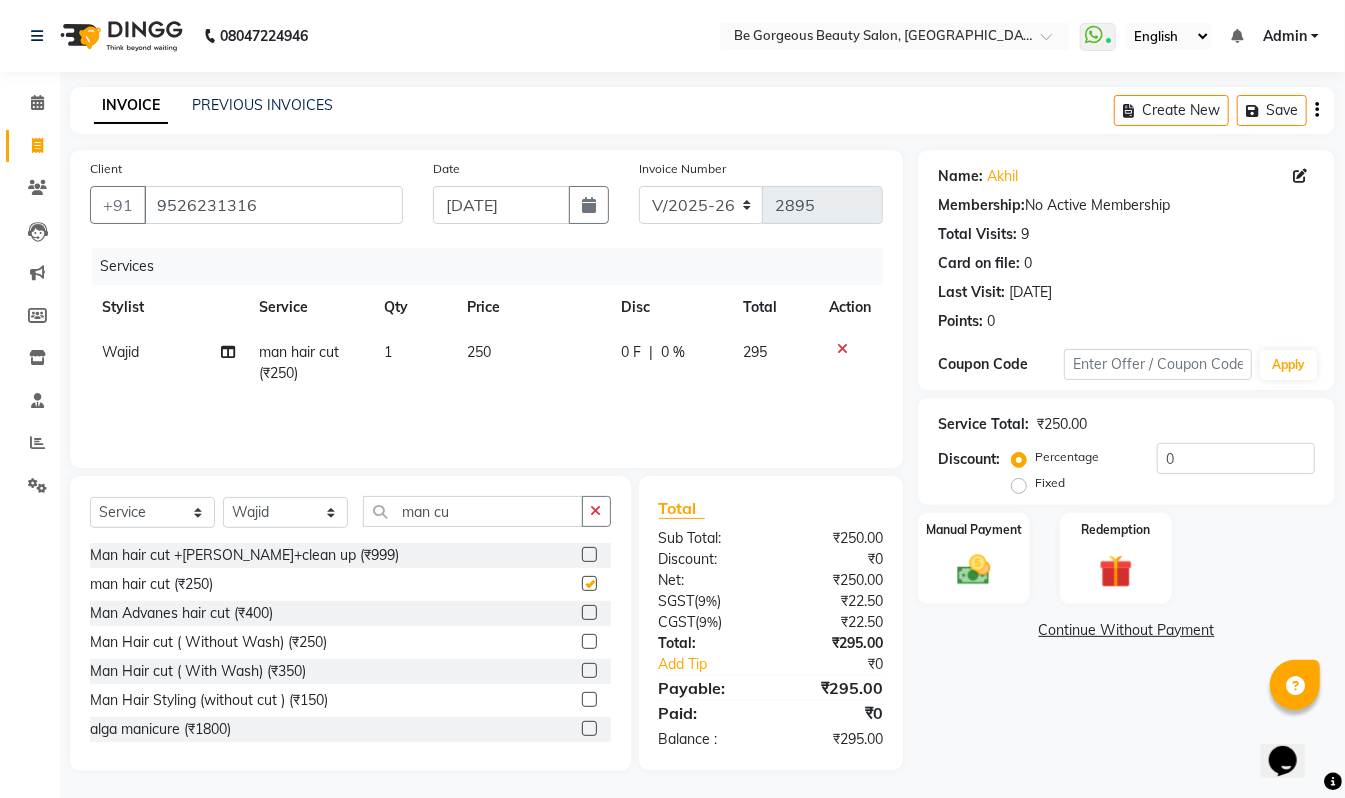 checkbox on "false" 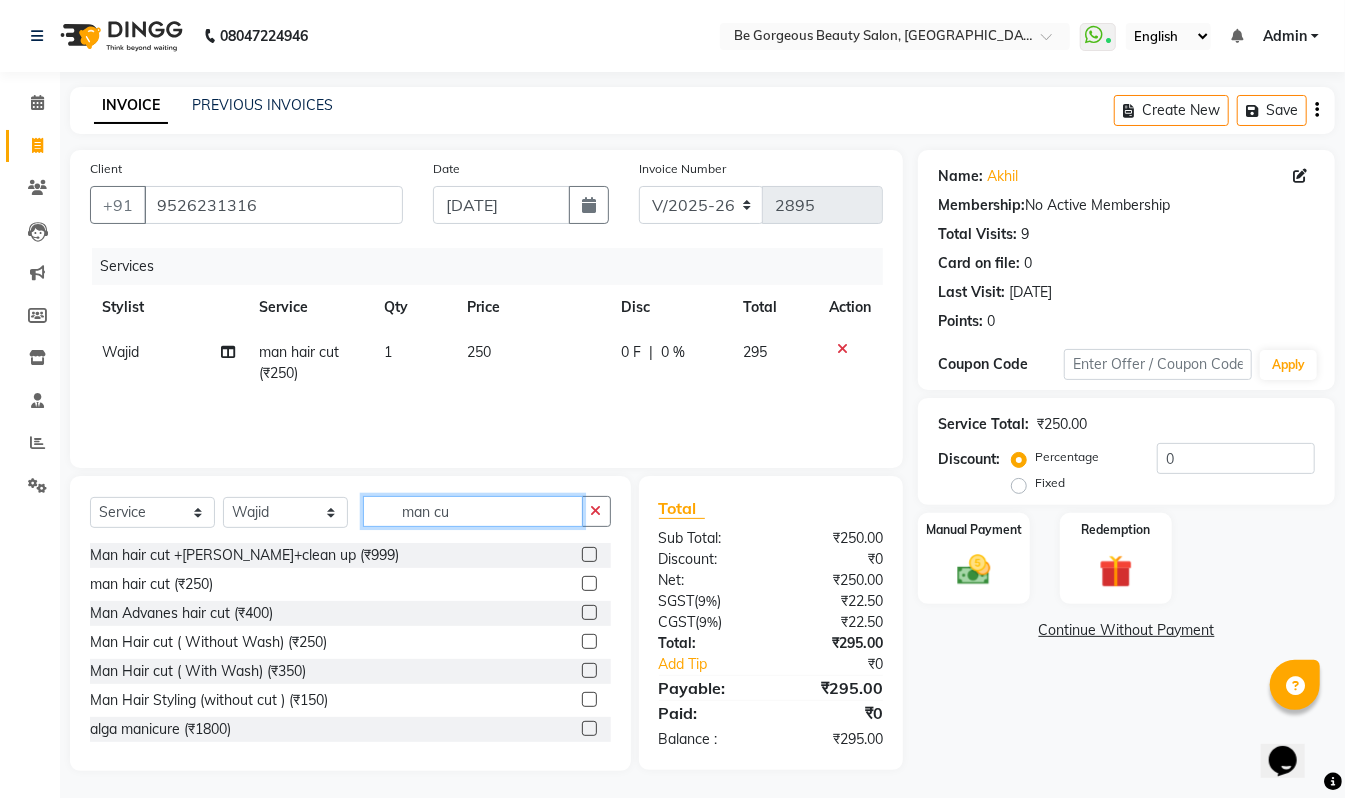 click on "man cu" 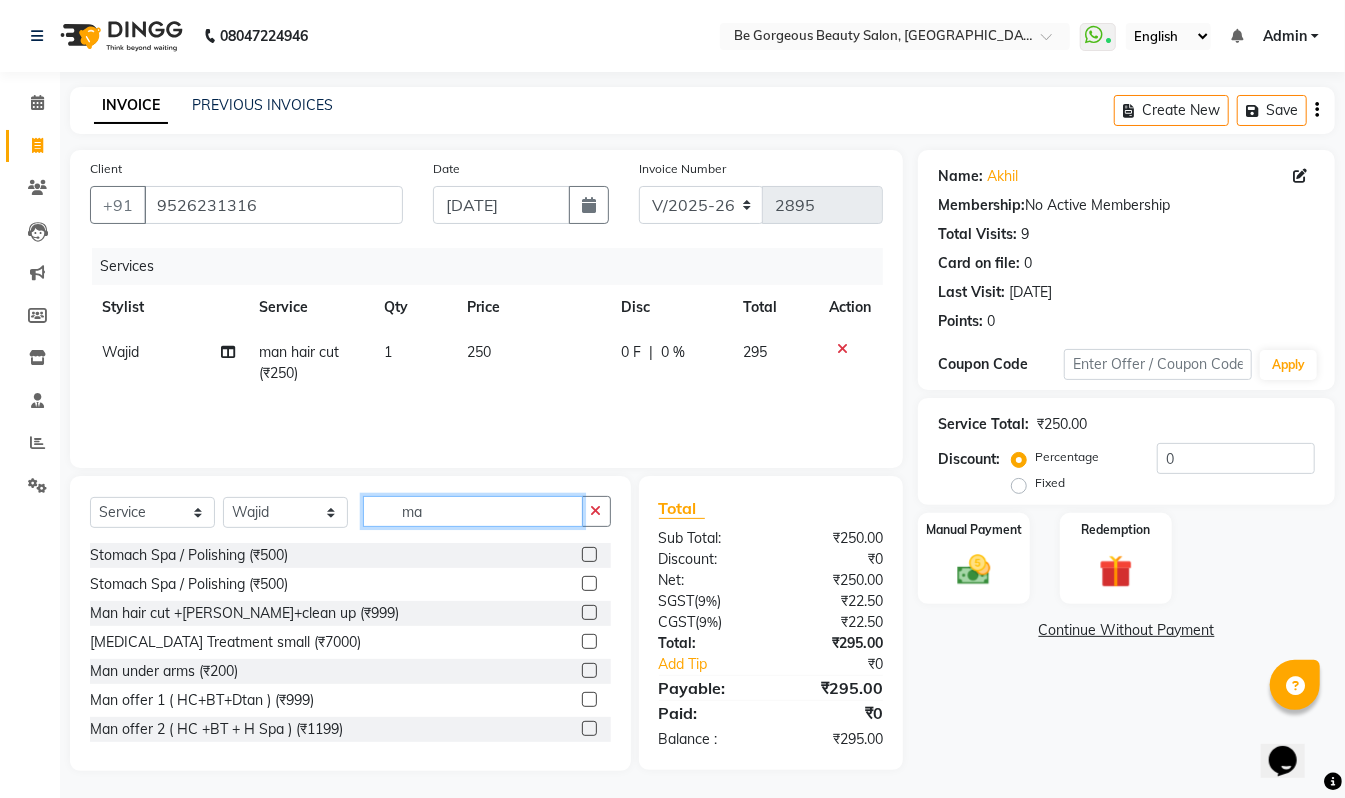 type on "m" 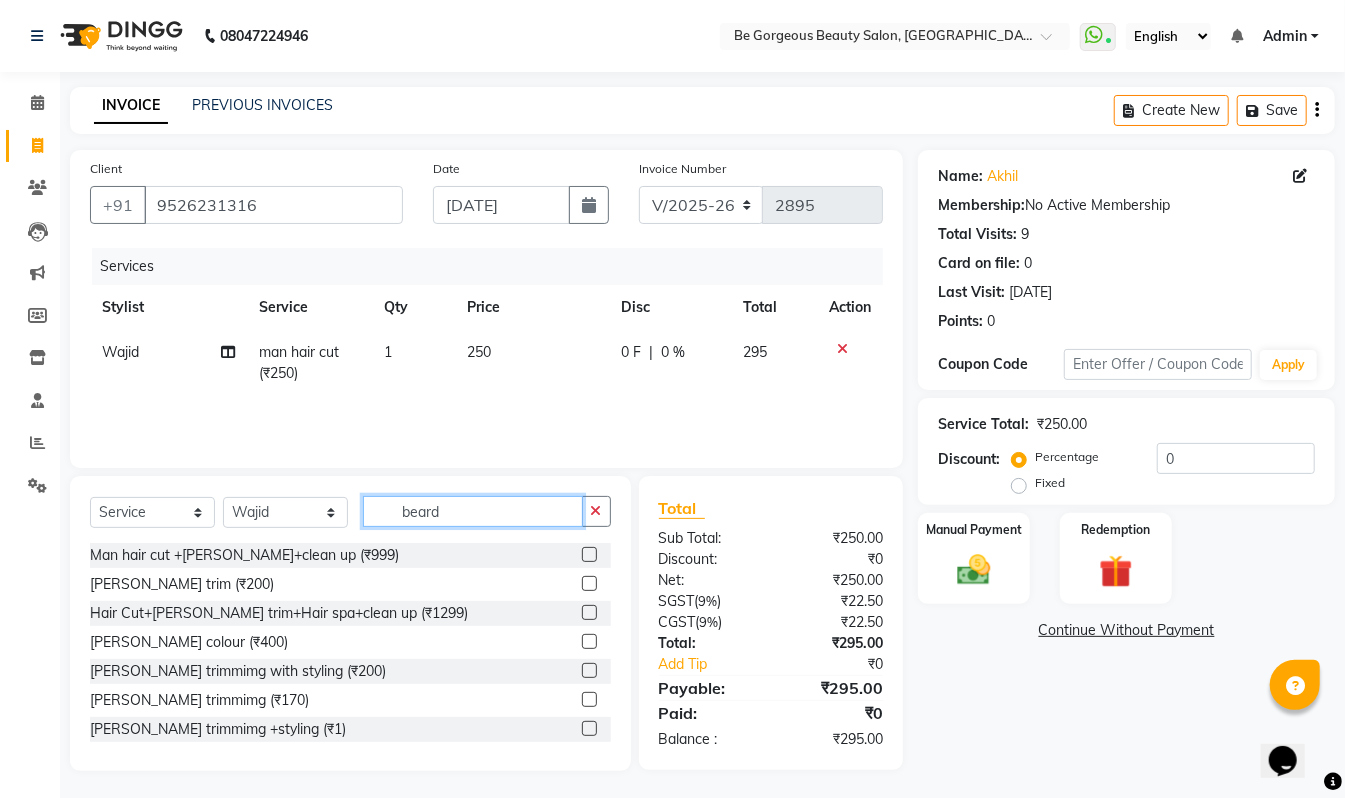 type on "beard" 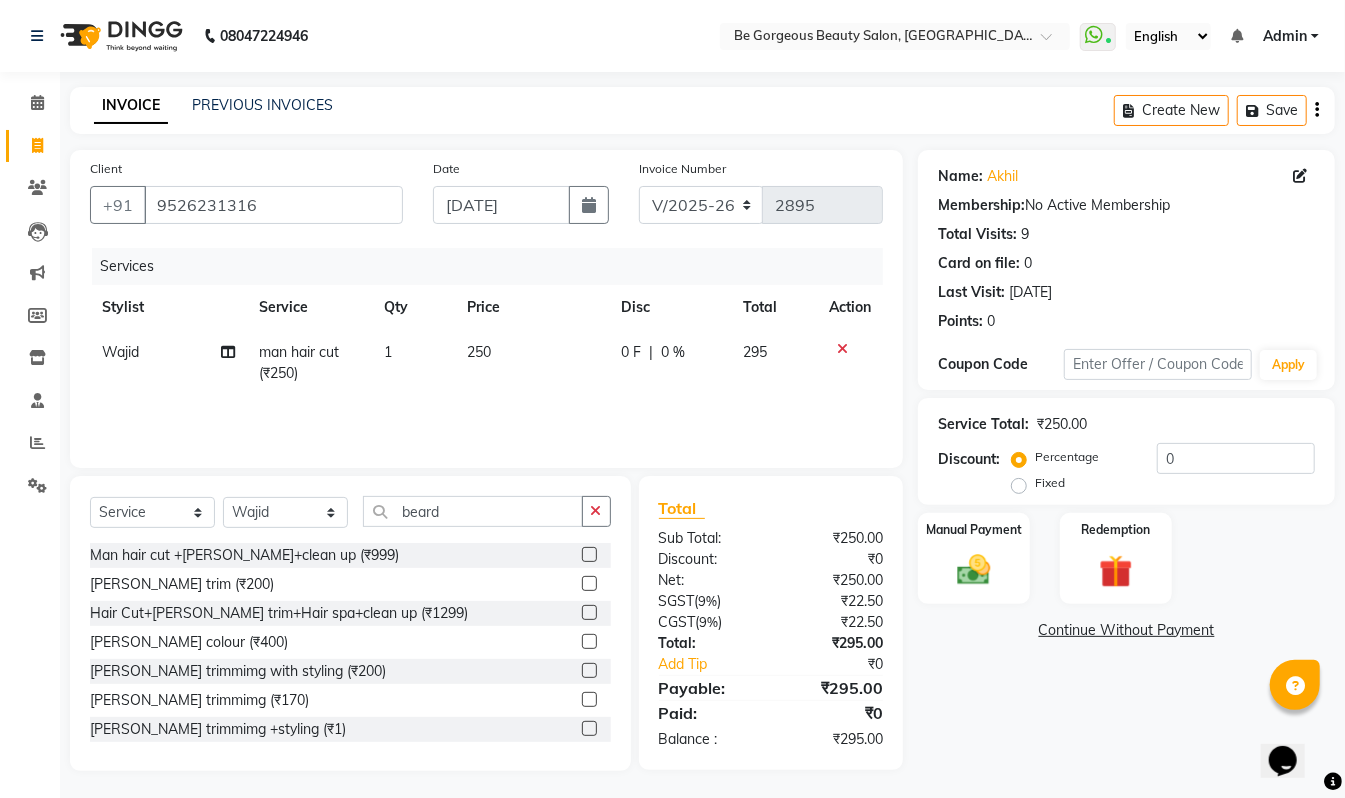 click 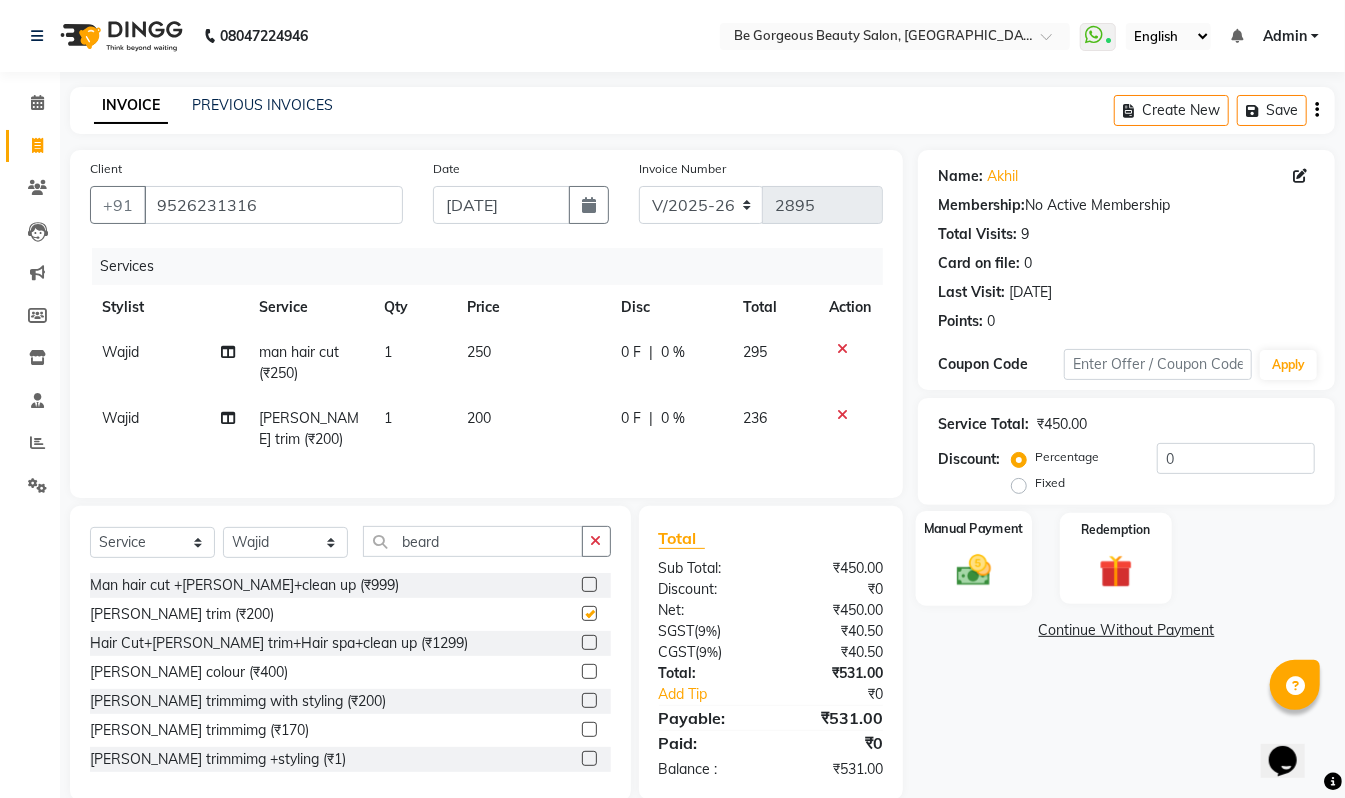 checkbox on "false" 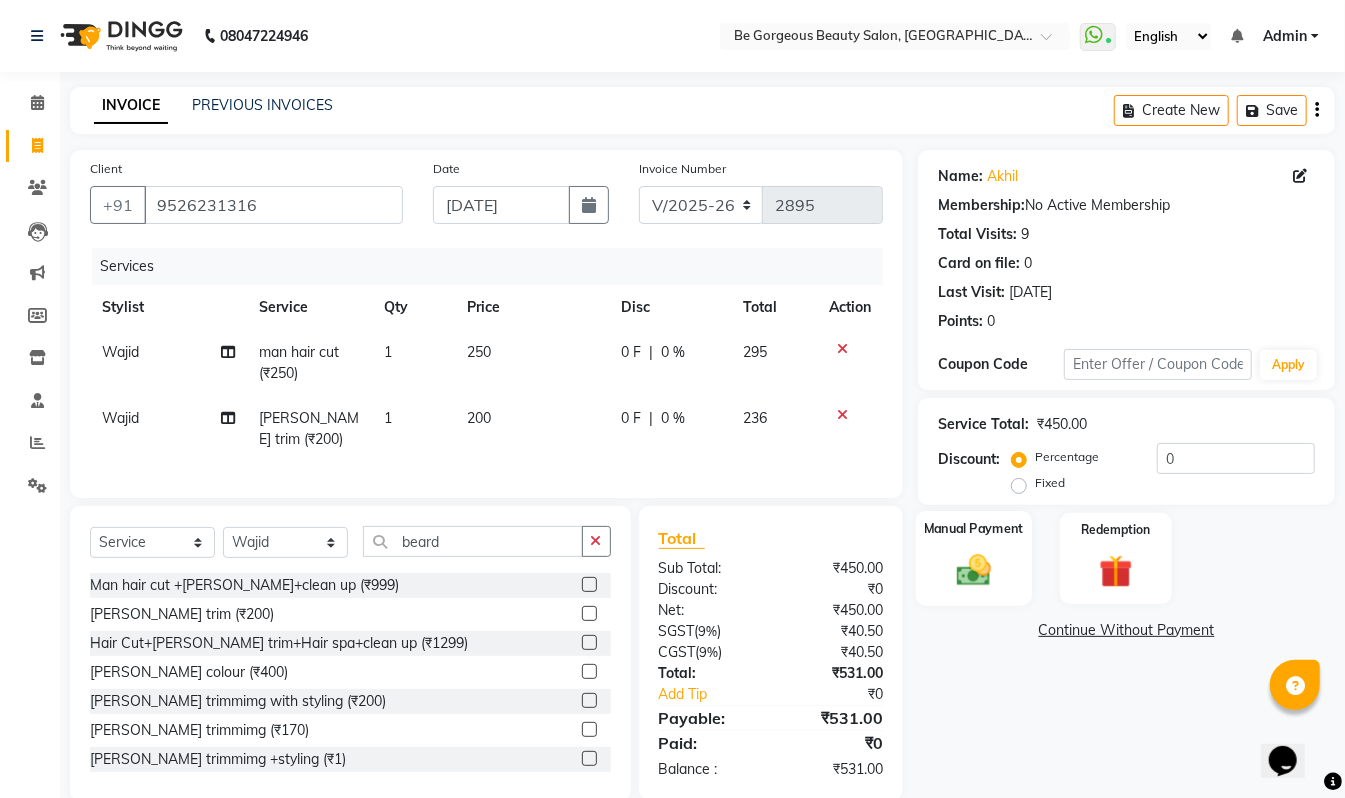 click 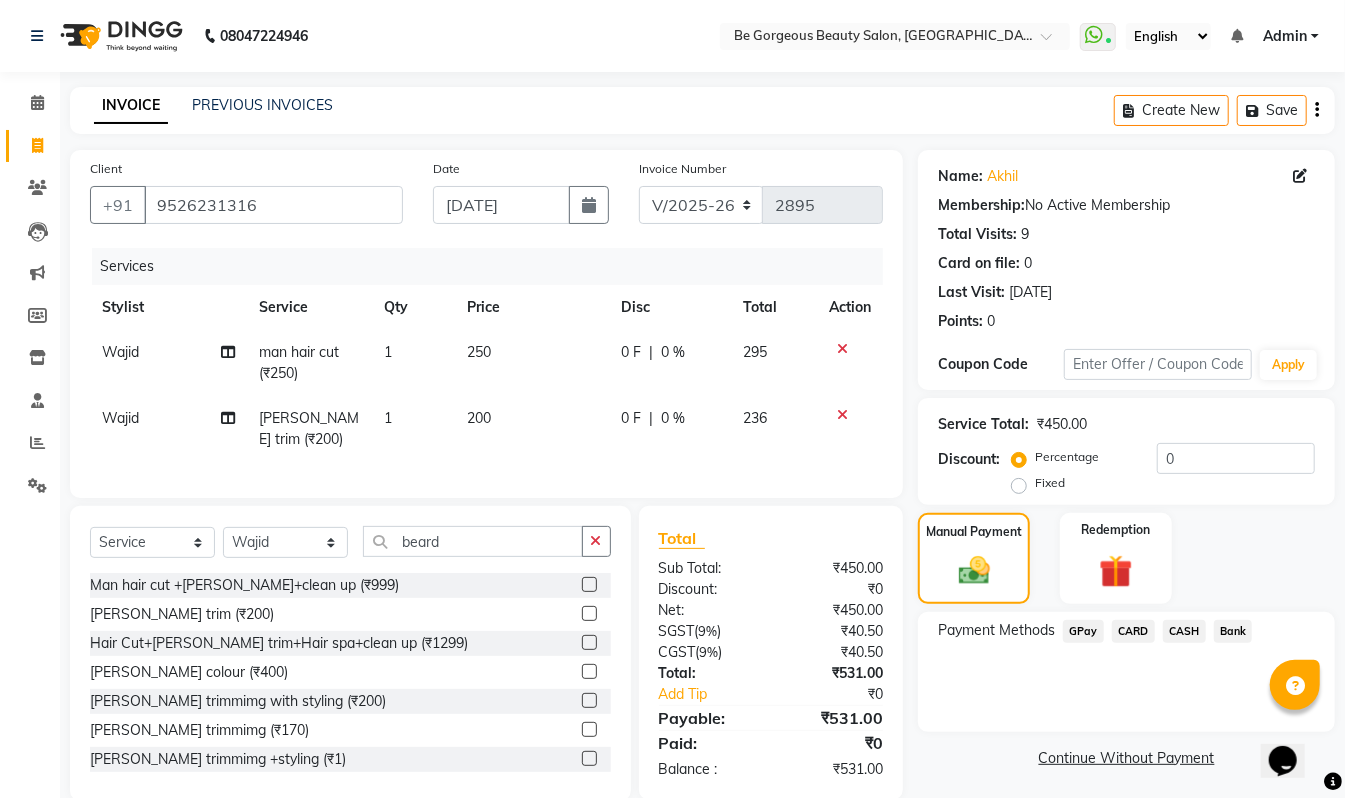click on "GPay" 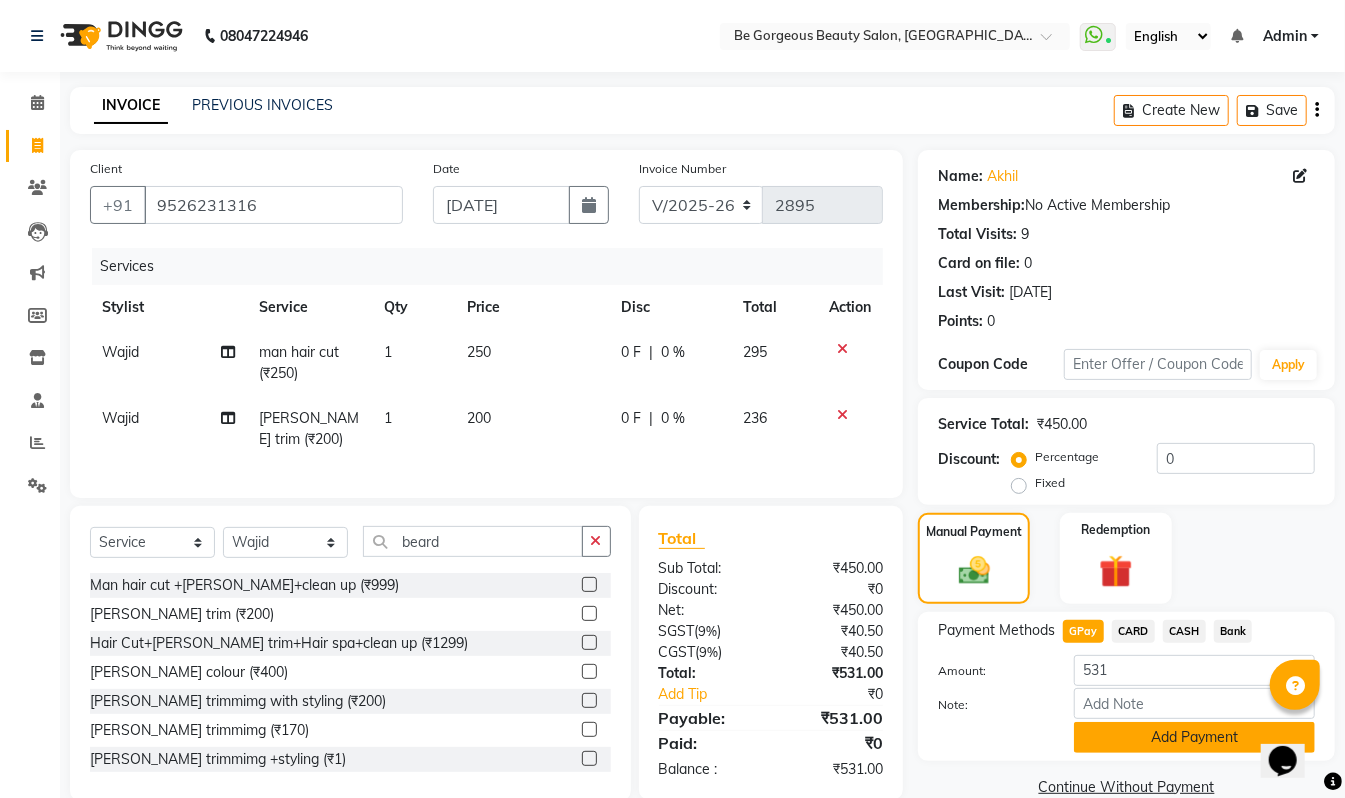 click on "Add Payment" 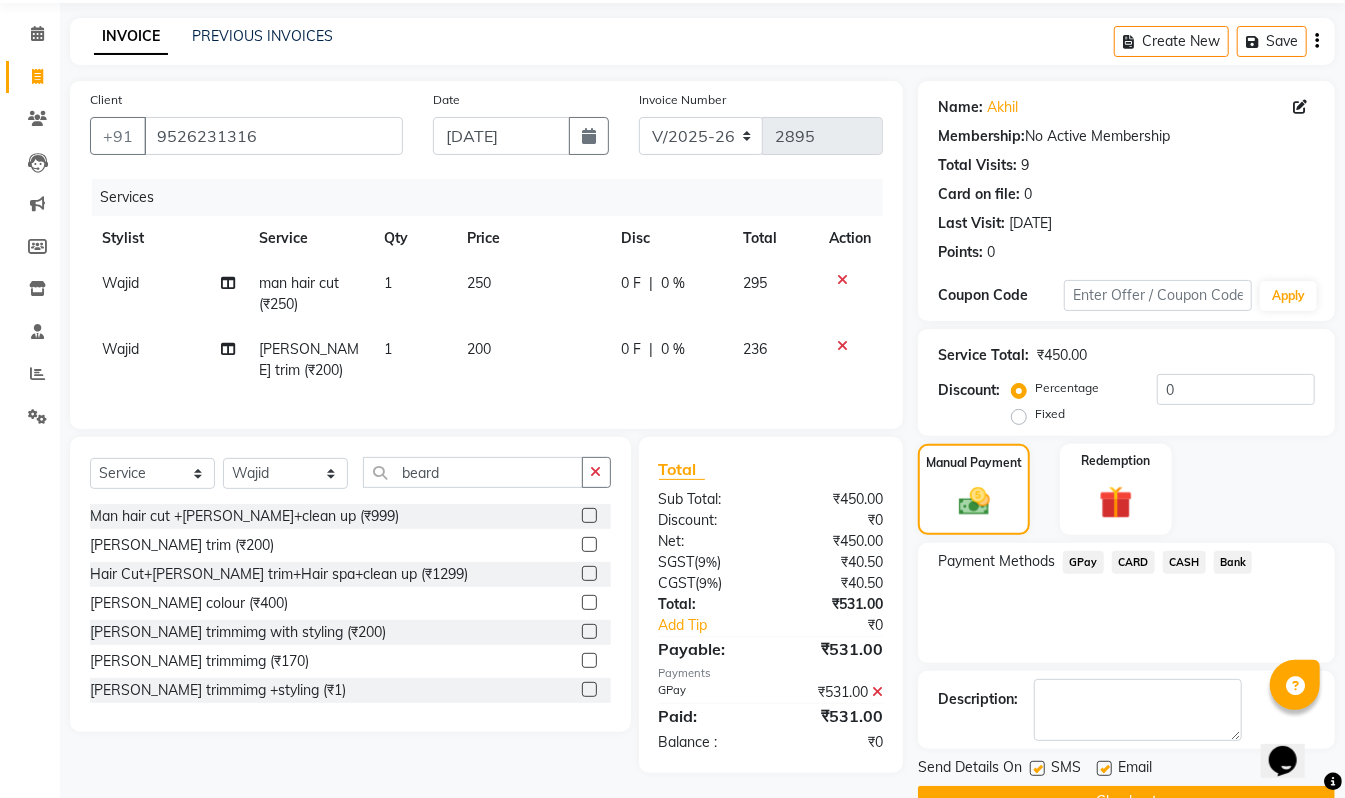 scroll, scrollTop: 118, scrollLeft: 0, axis: vertical 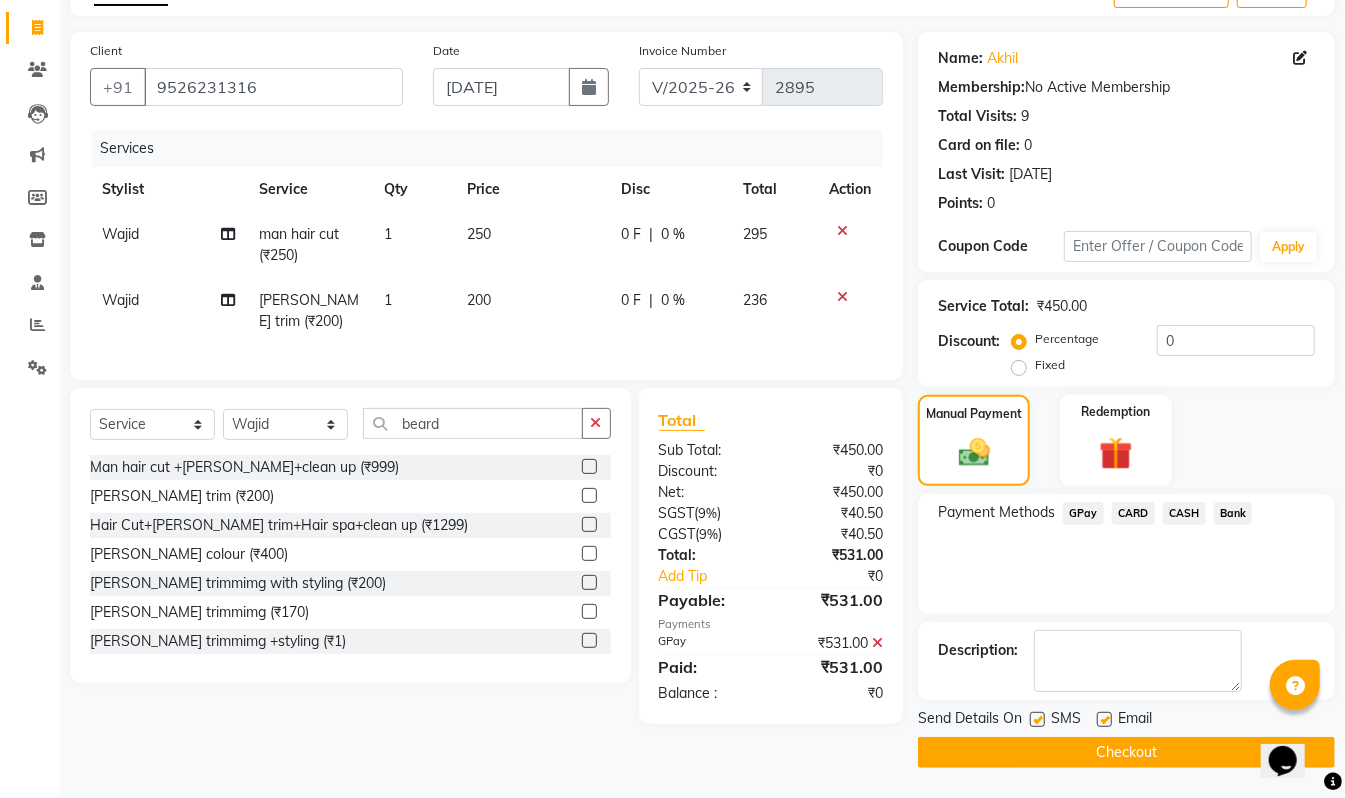 click on "Checkout" 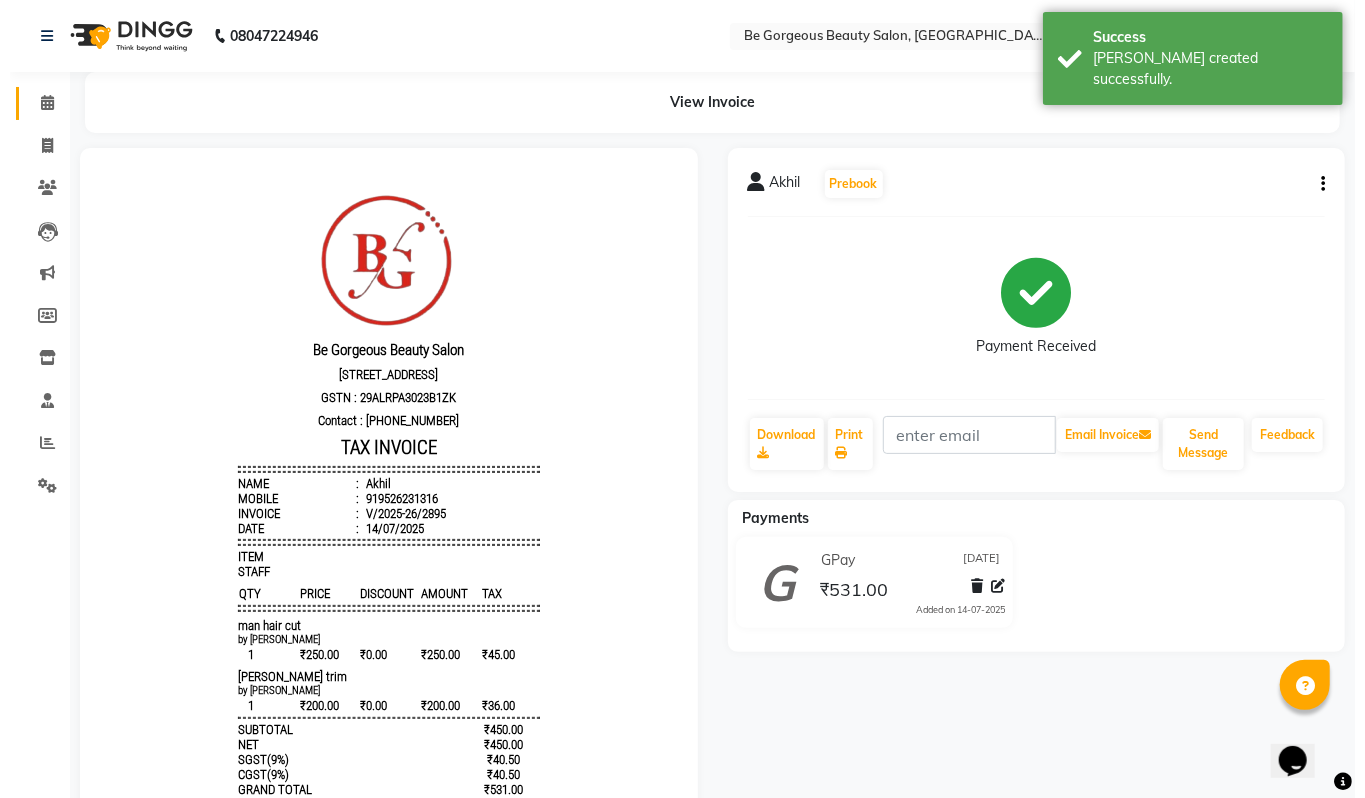 scroll, scrollTop: 0, scrollLeft: 0, axis: both 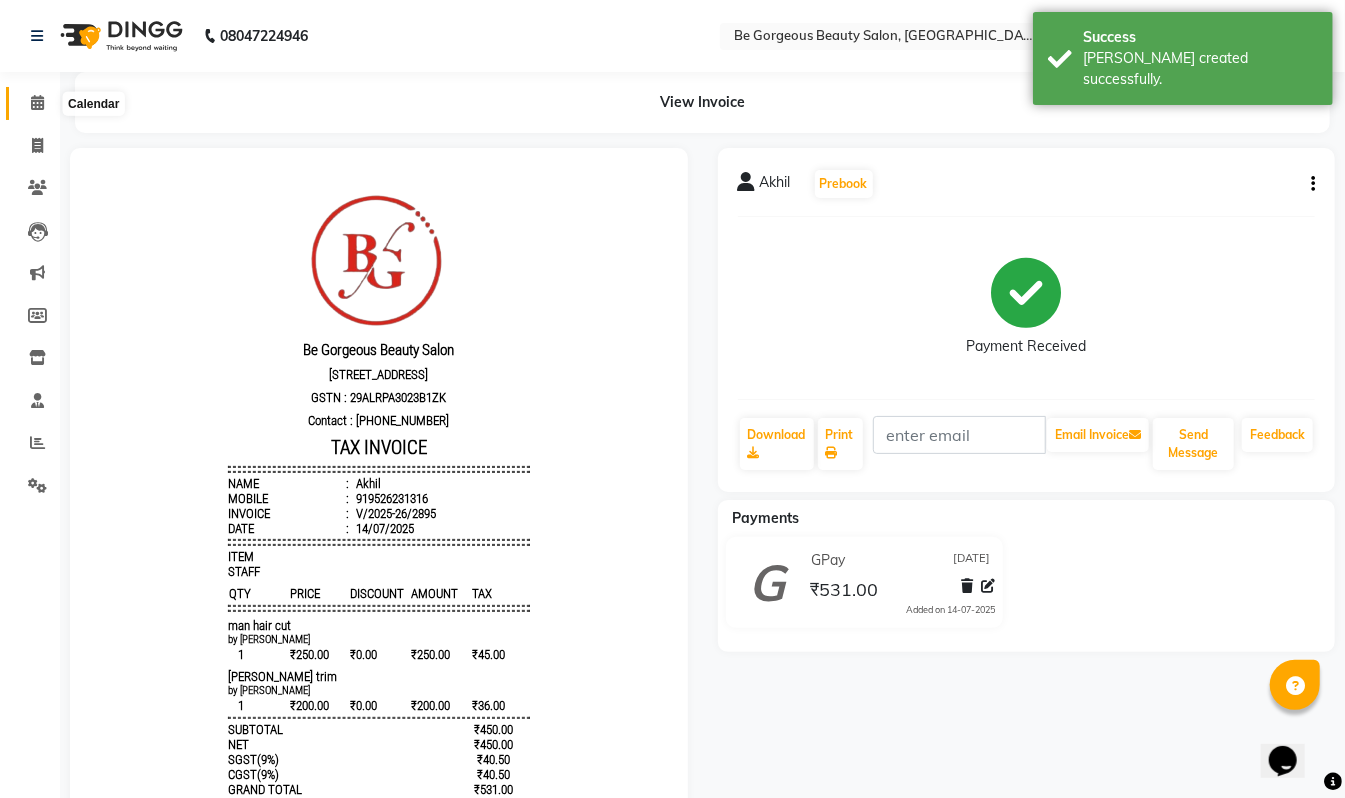 click 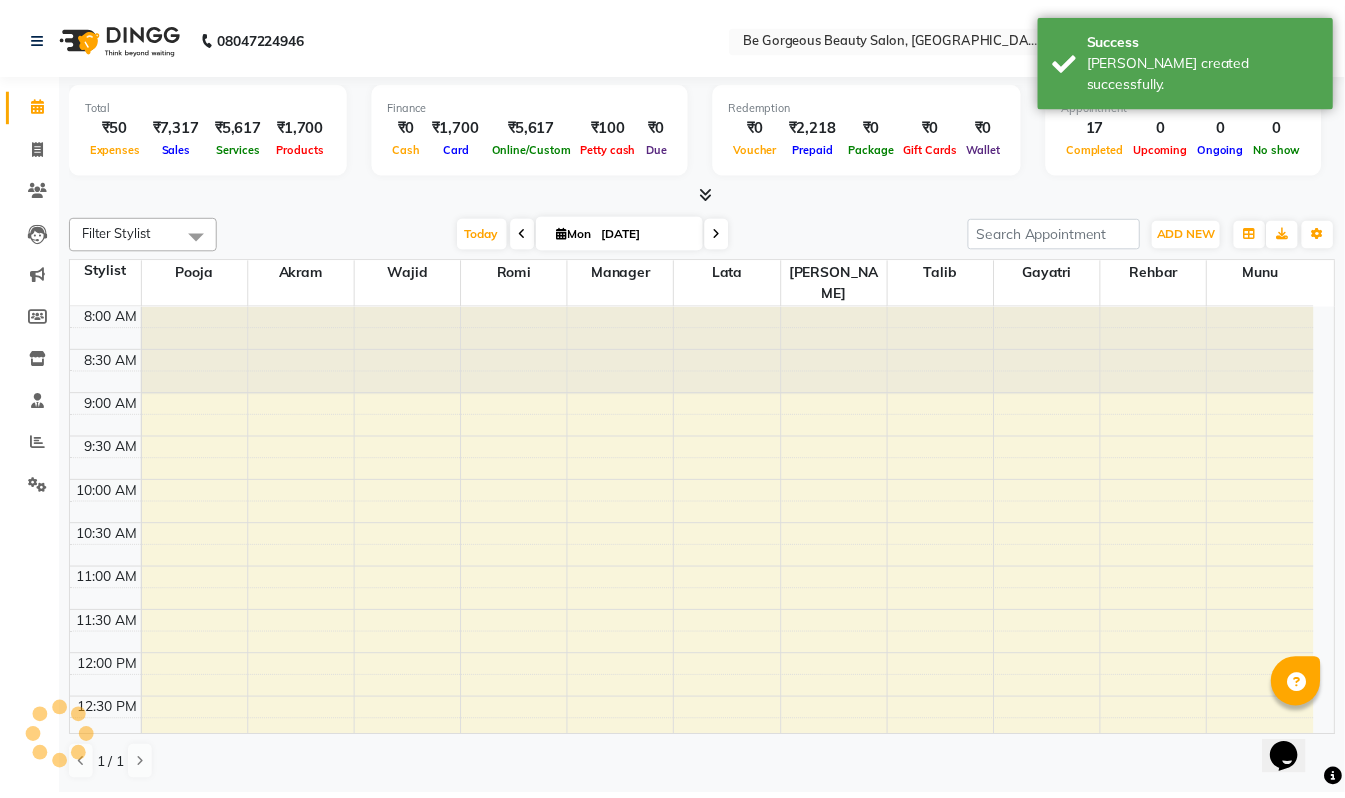 scroll, scrollTop: 0, scrollLeft: 0, axis: both 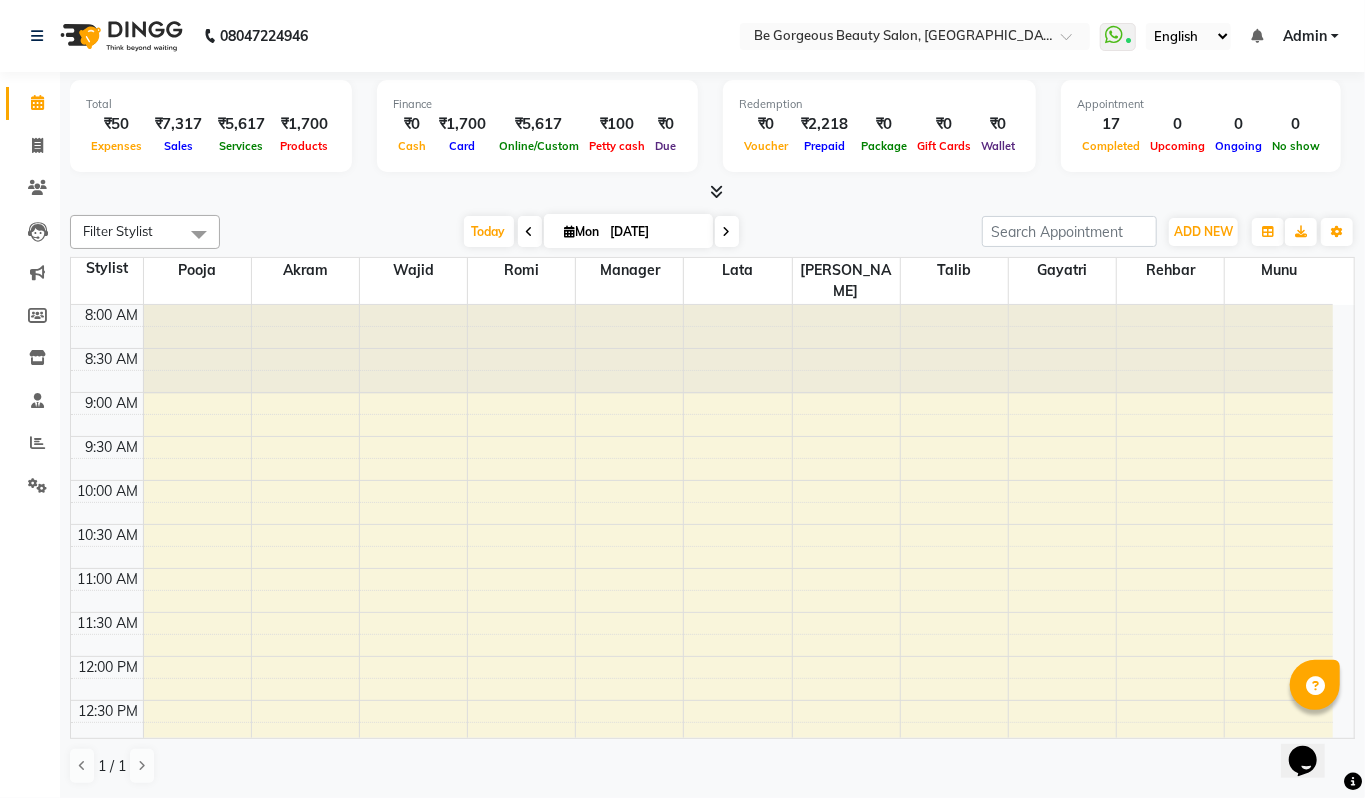 click at bounding box center [716, 191] 